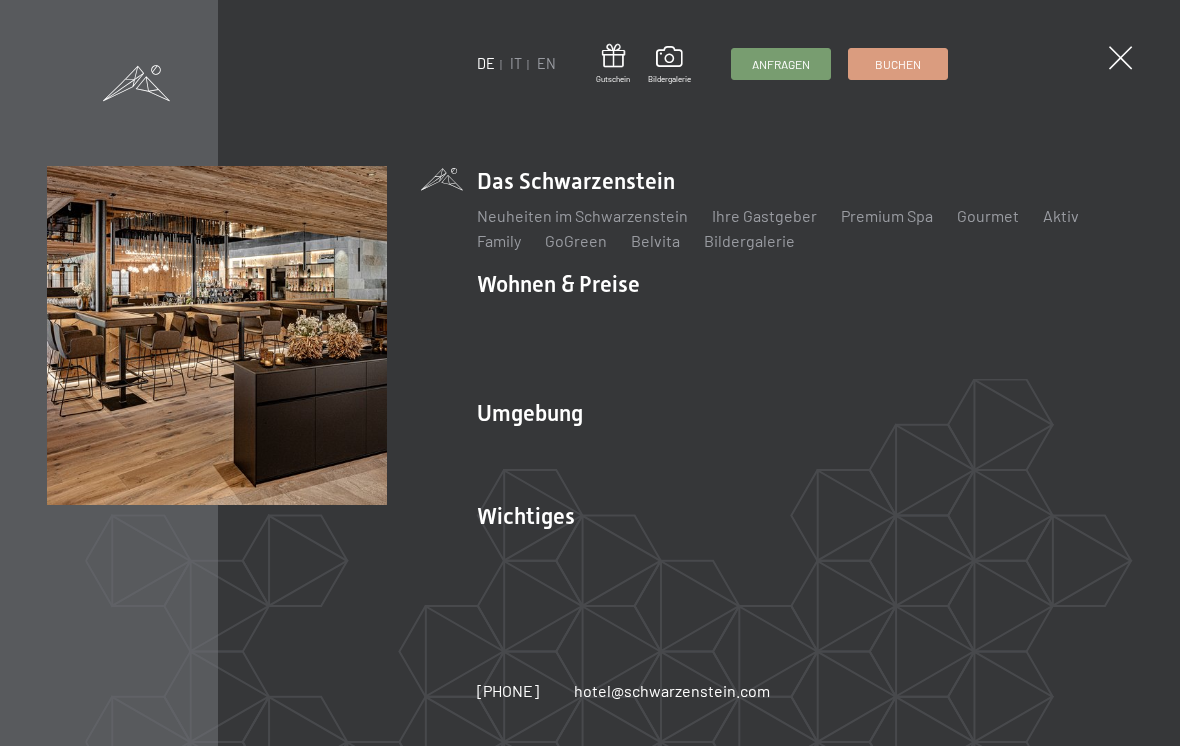 scroll, scrollTop: 0, scrollLeft: 0, axis: both 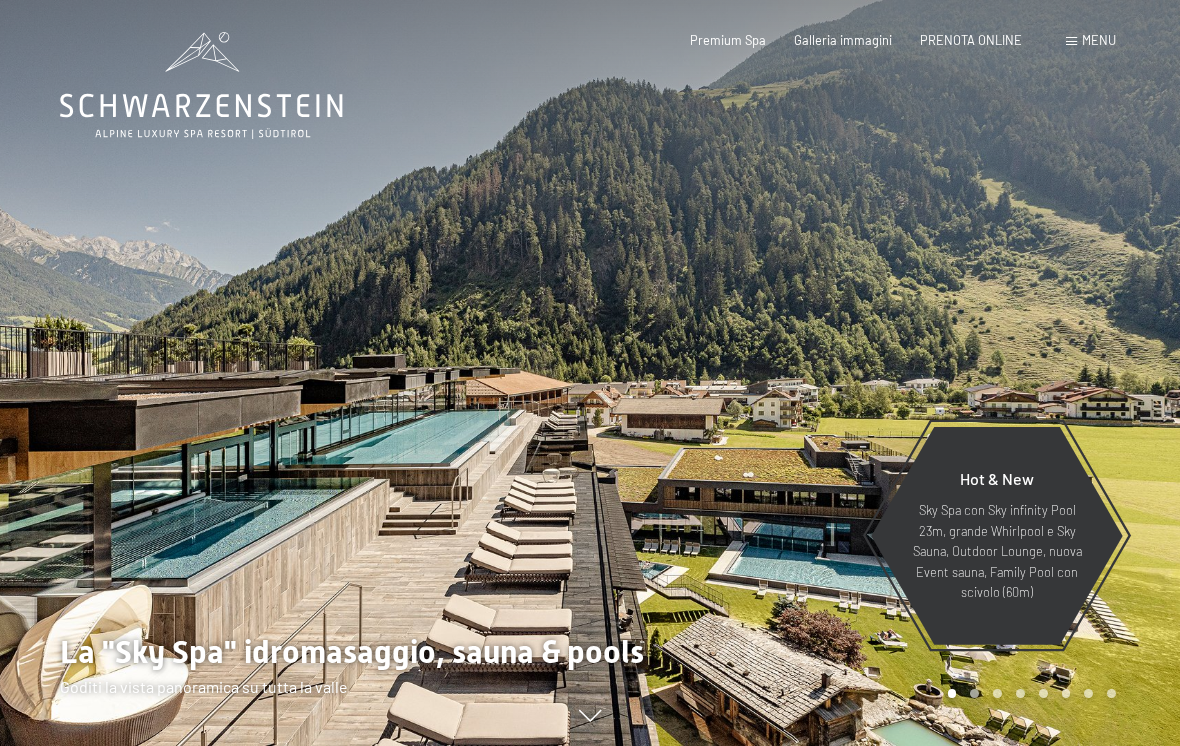 click on "Menu" at bounding box center (1099, 40) 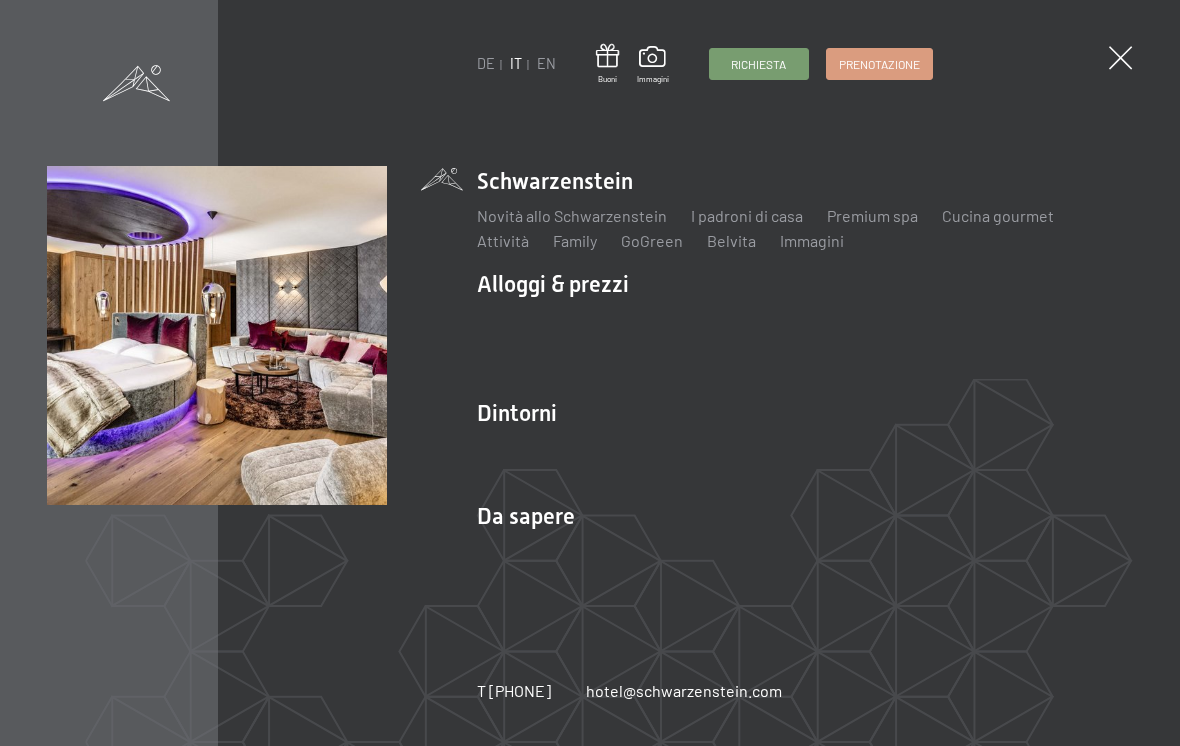 click on "Camere & prezzi" at bounding box center [654, 318] 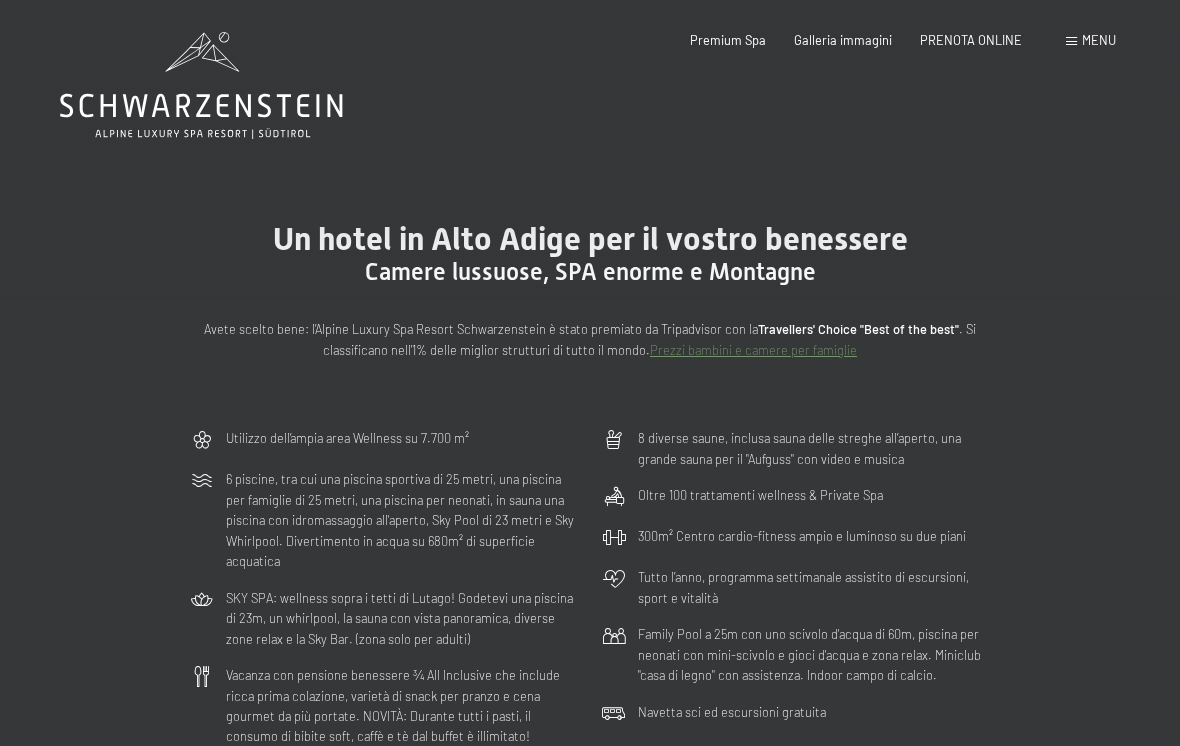 scroll, scrollTop: 0, scrollLeft: 0, axis: both 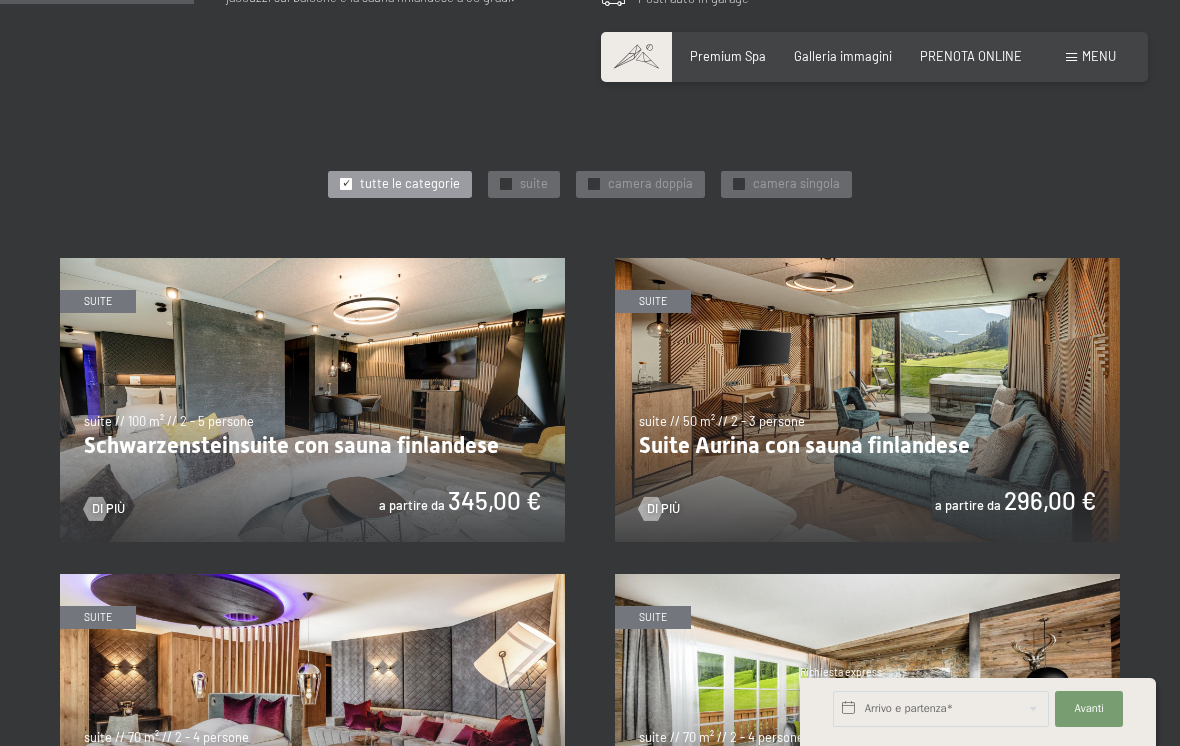 click on "✓       camera doppia" at bounding box center [640, 185] 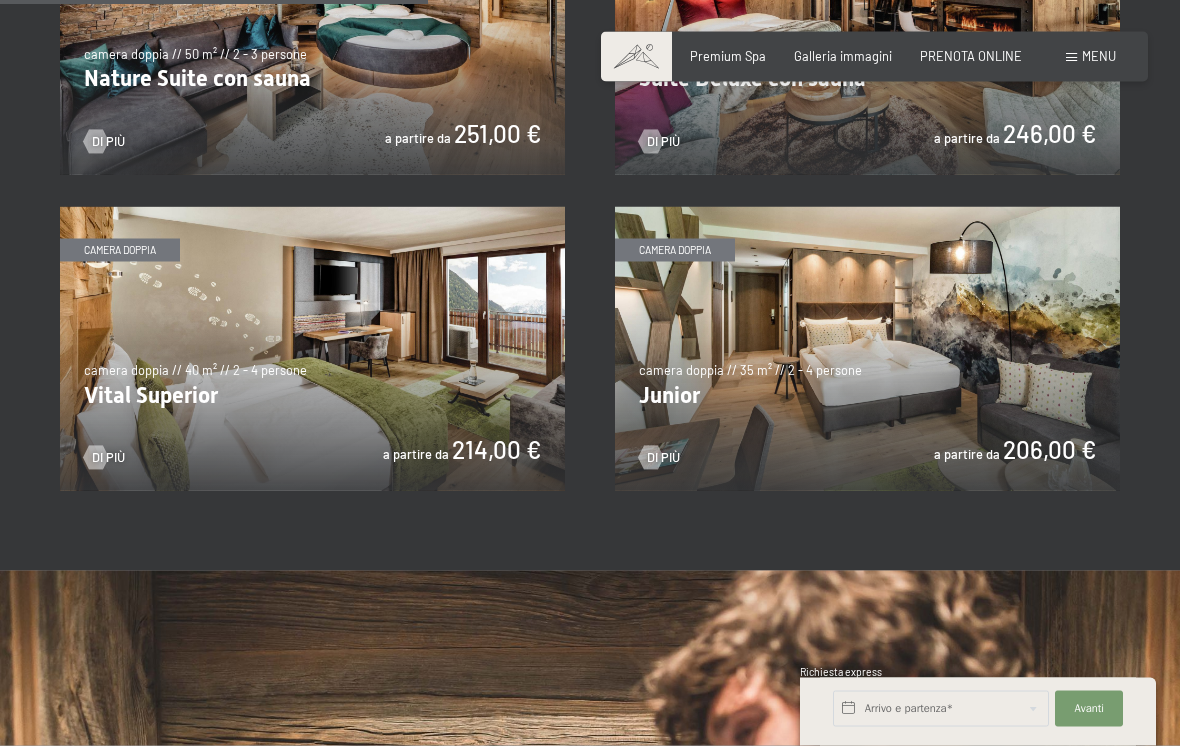 scroll, scrollTop: 1178, scrollLeft: 0, axis: vertical 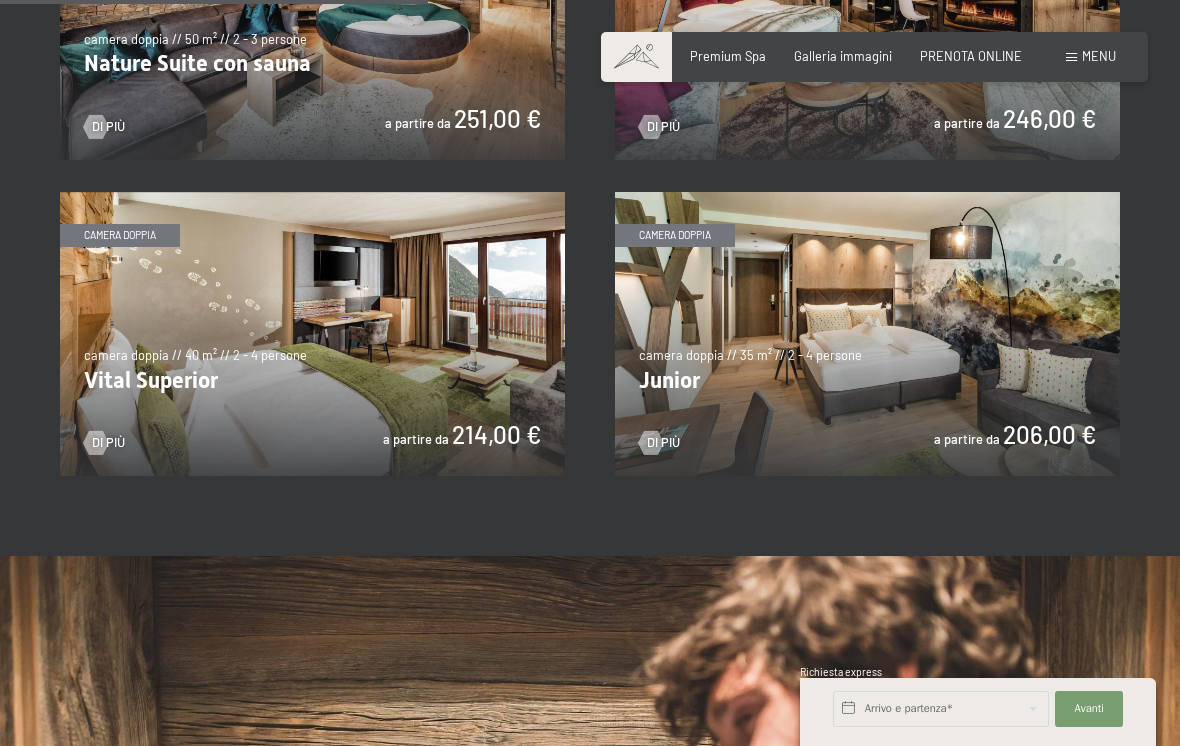 click at bounding box center (867, 334) 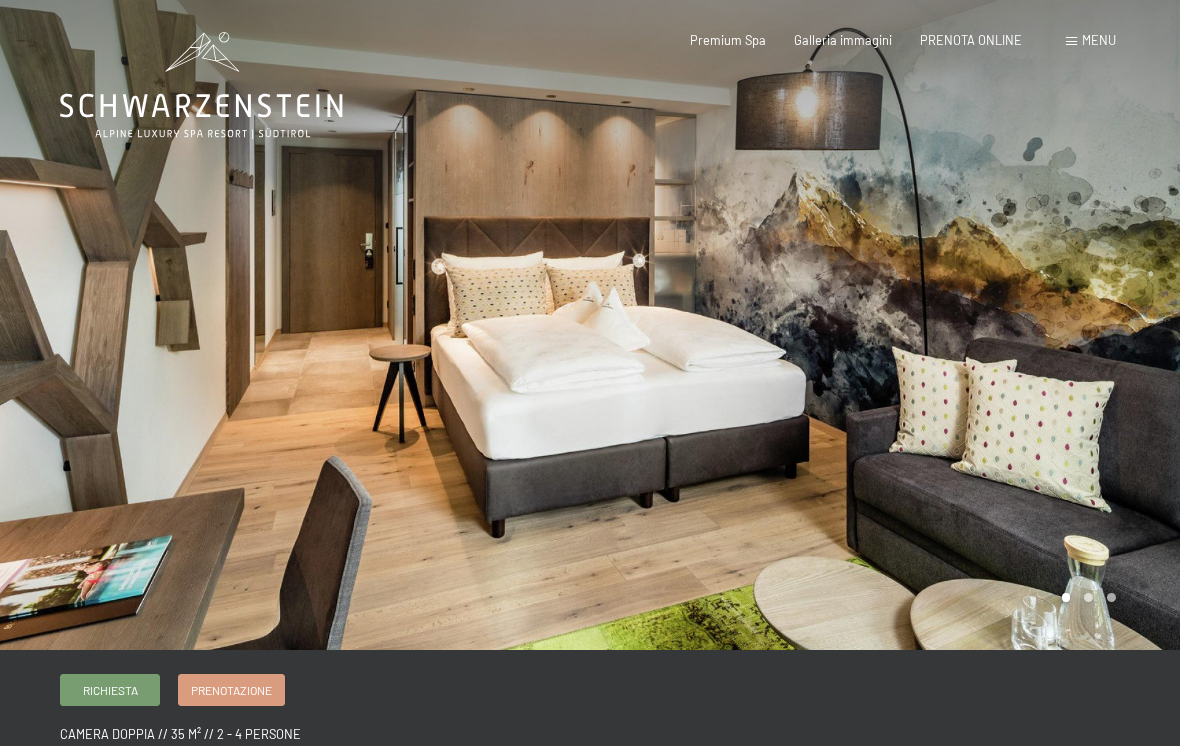 scroll, scrollTop: 0, scrollLeft: 0, axis: both 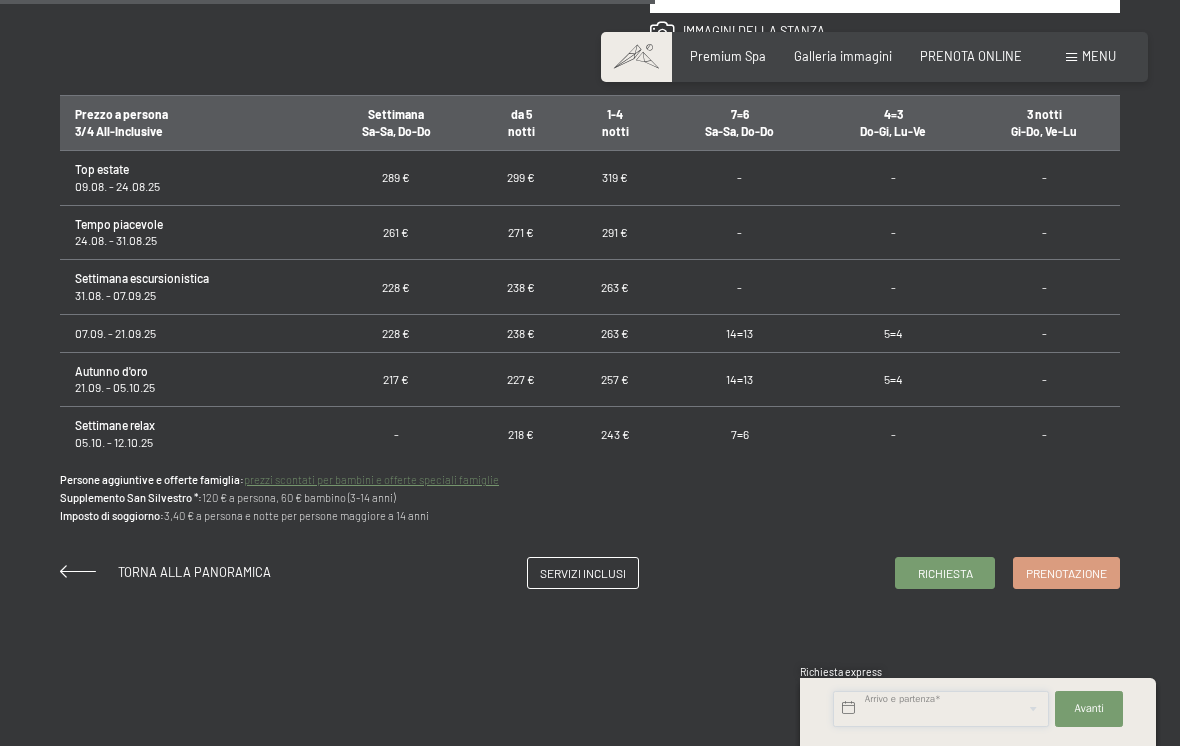 click at bounding box center (941, 709) 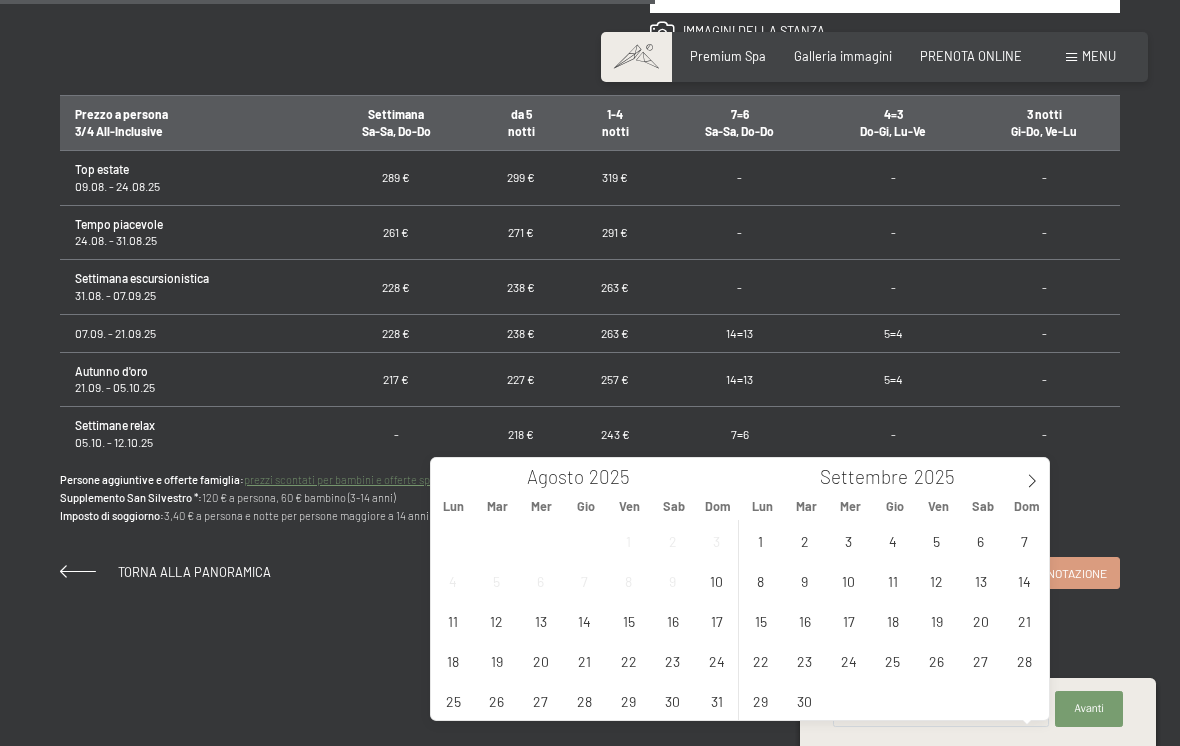 click 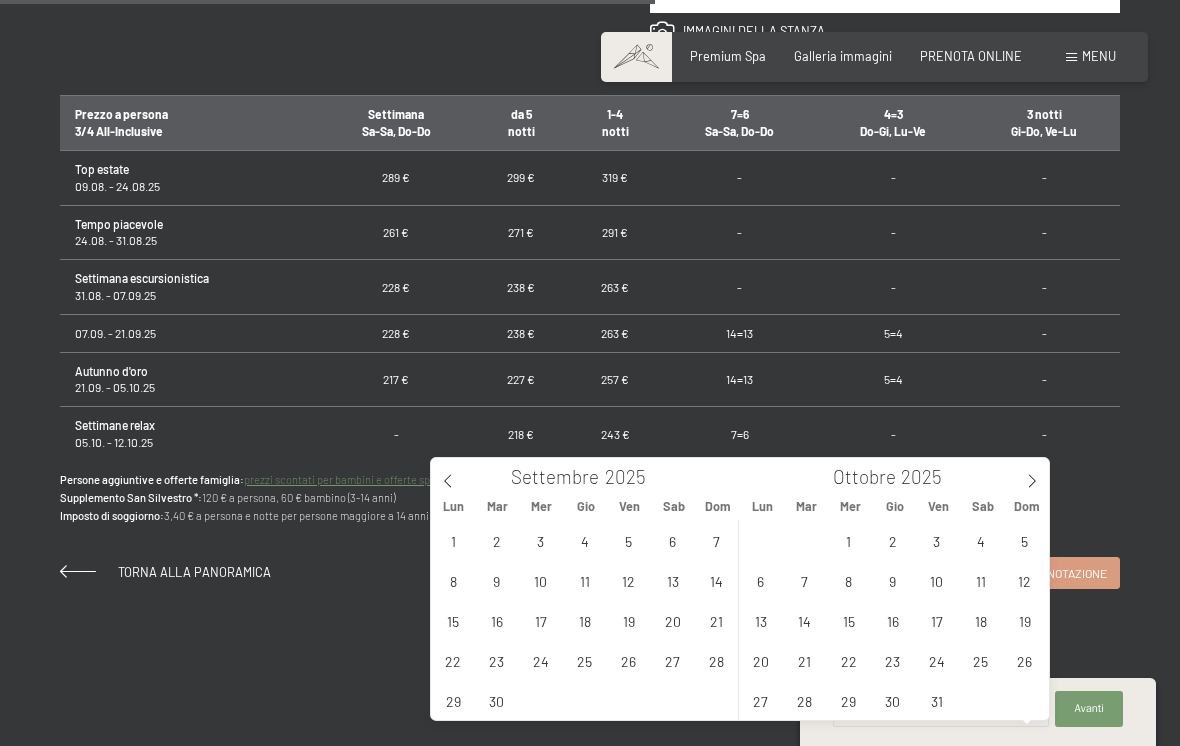 click 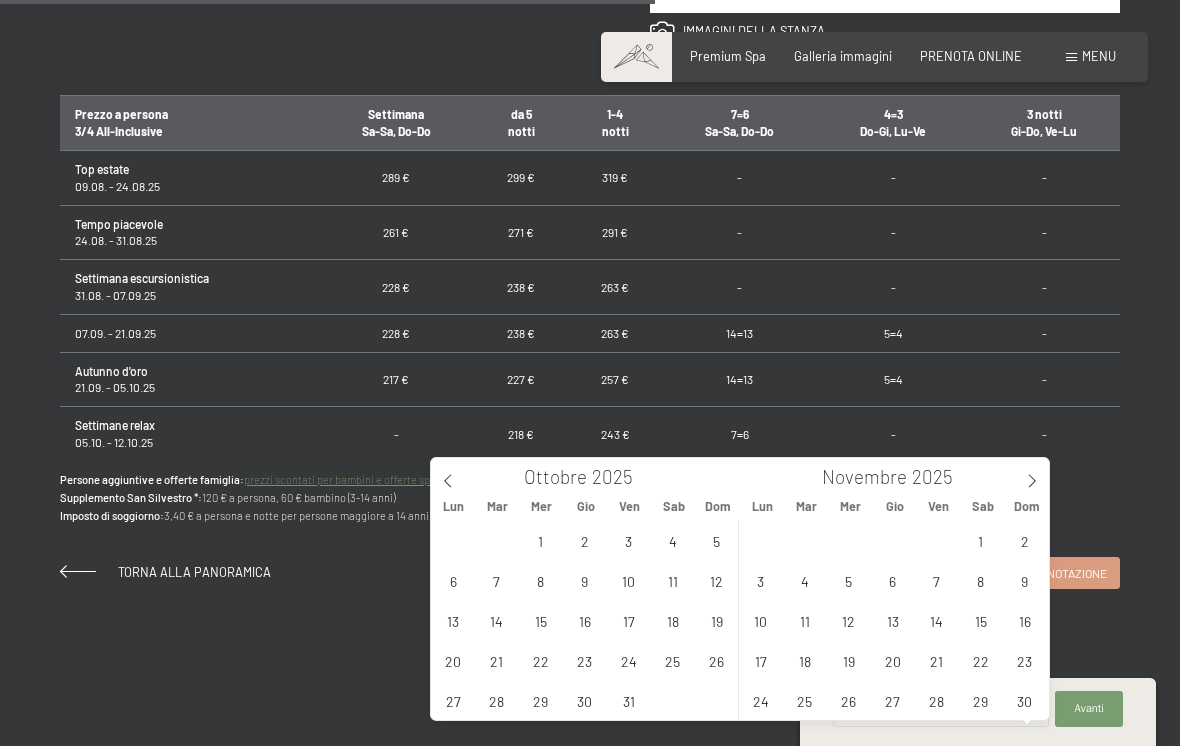 click 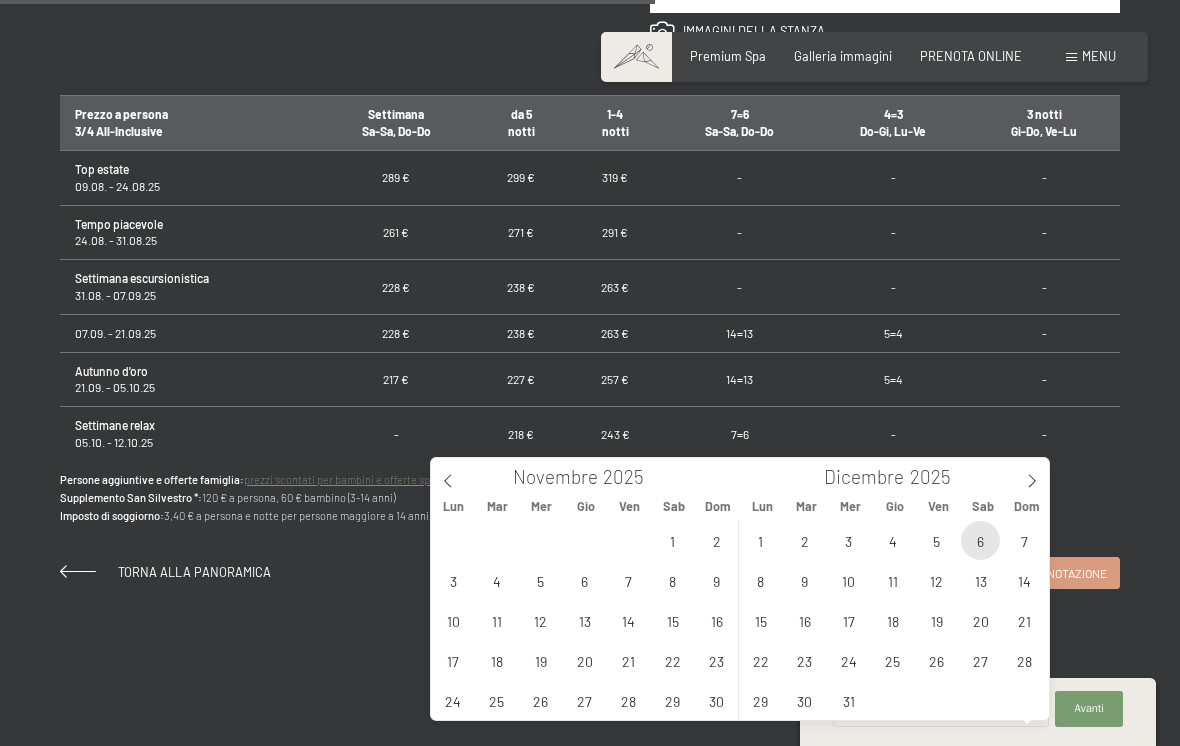 click on "6" at bounding box center (980, 540) 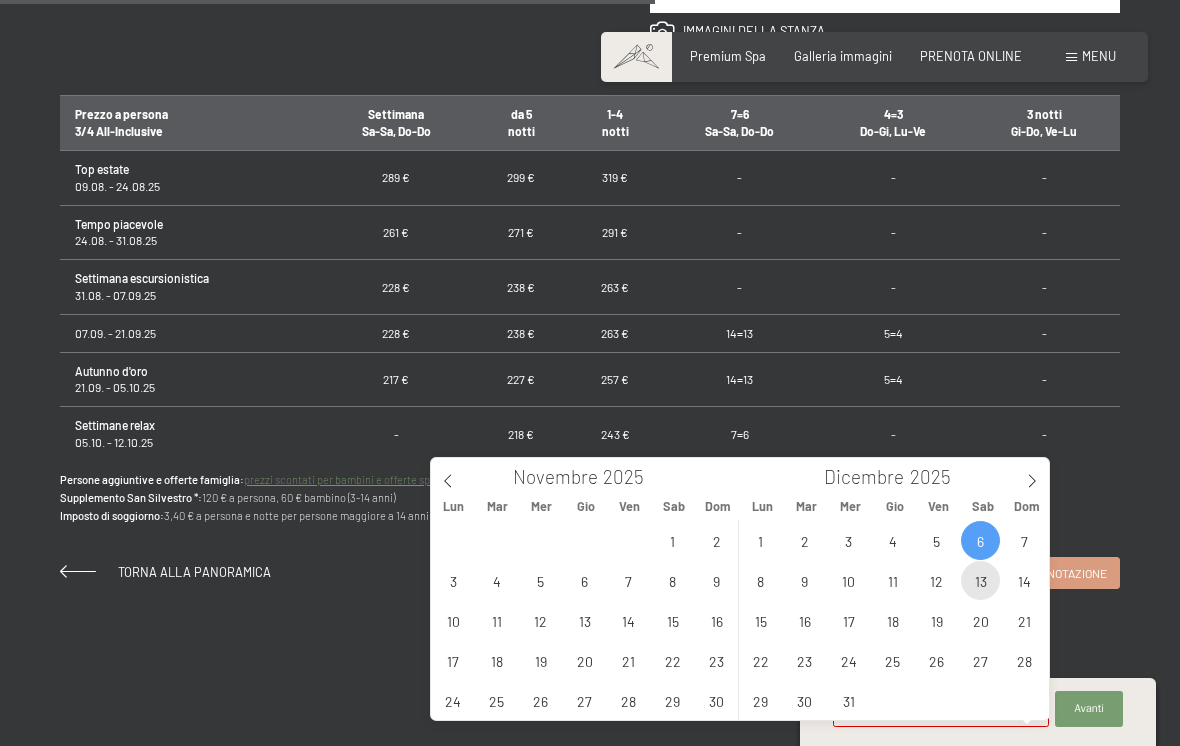 click on "13" at bounding box center [980, 580] 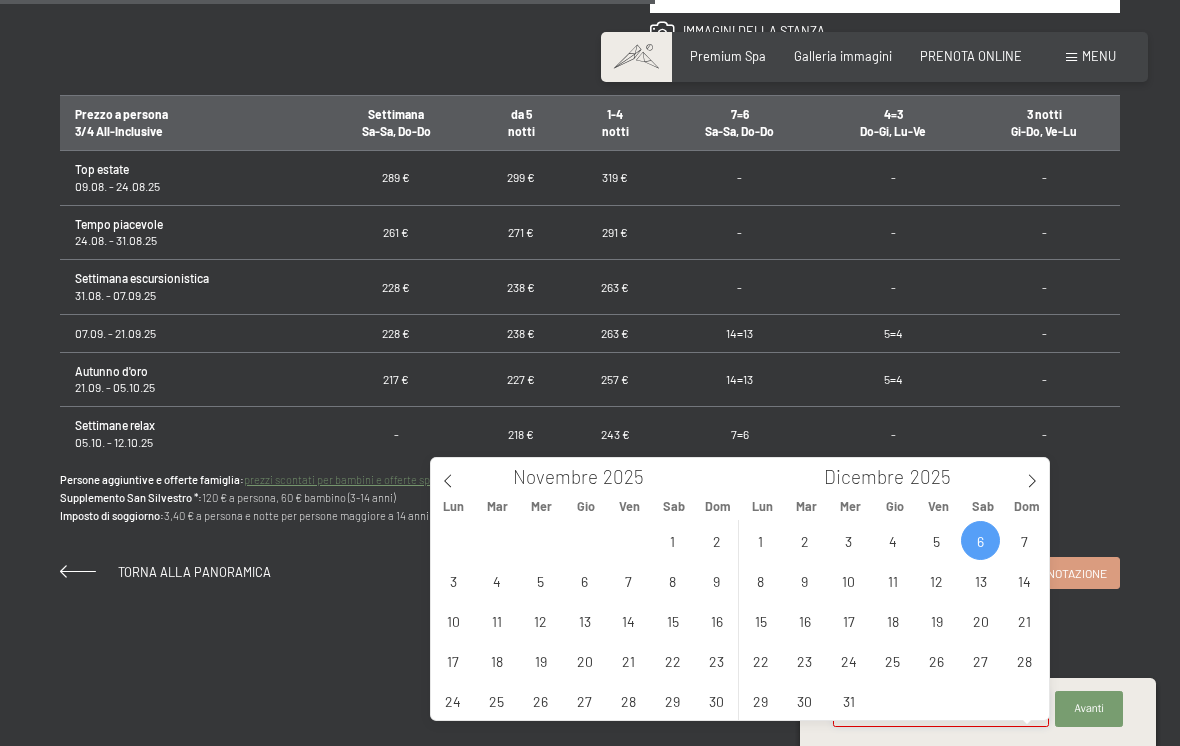type on "Sab. 06/12/2025 - Sab. 13/12/2025" 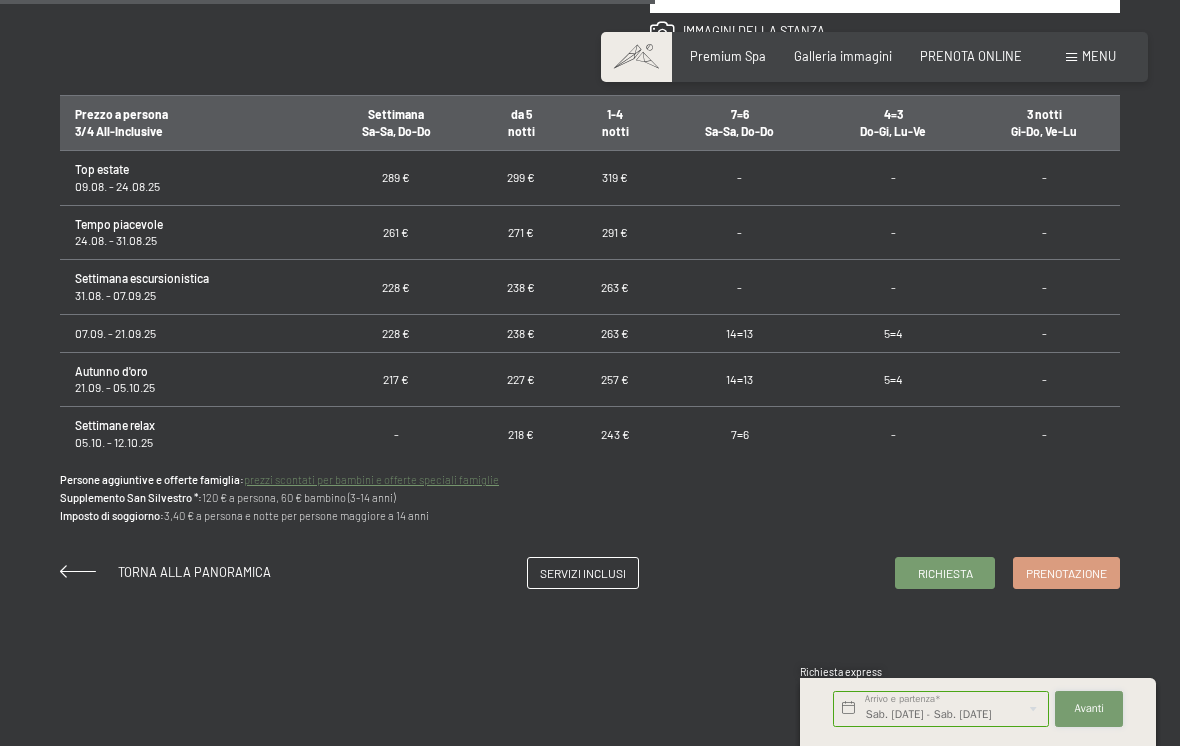 click on "Avanti" at bounding box center (1090, 709) 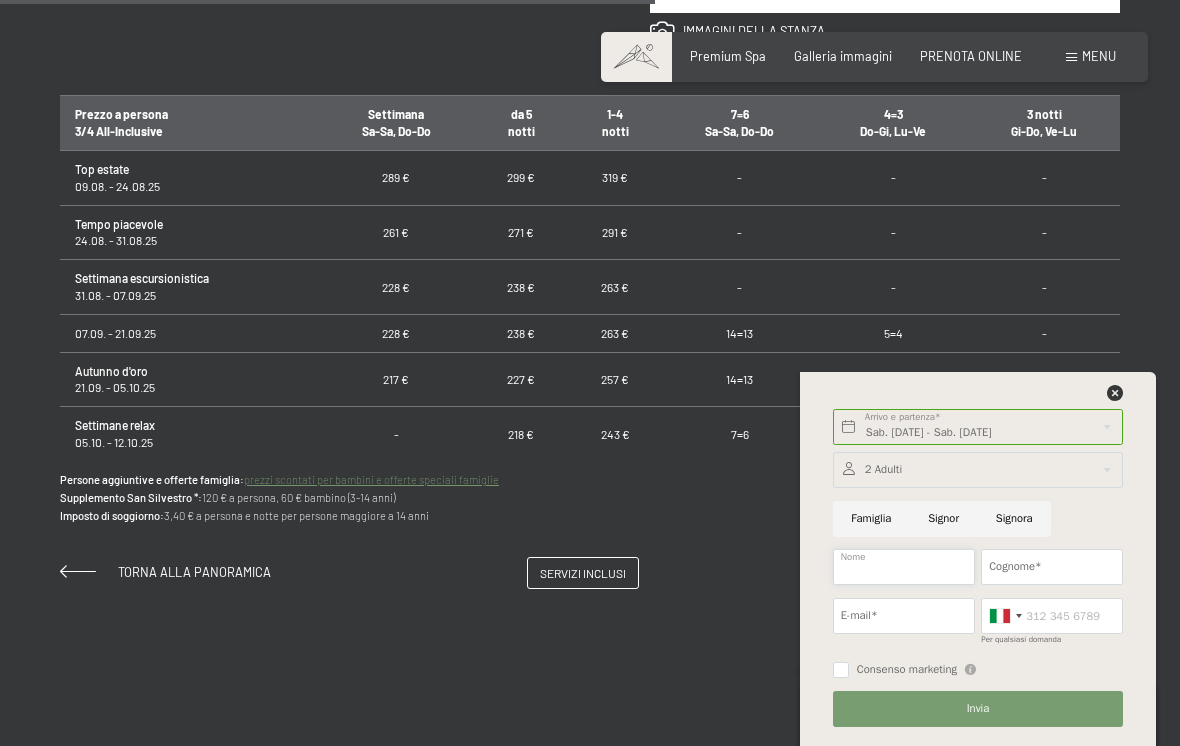 click on "Nome" at bounding box center [904, 567] 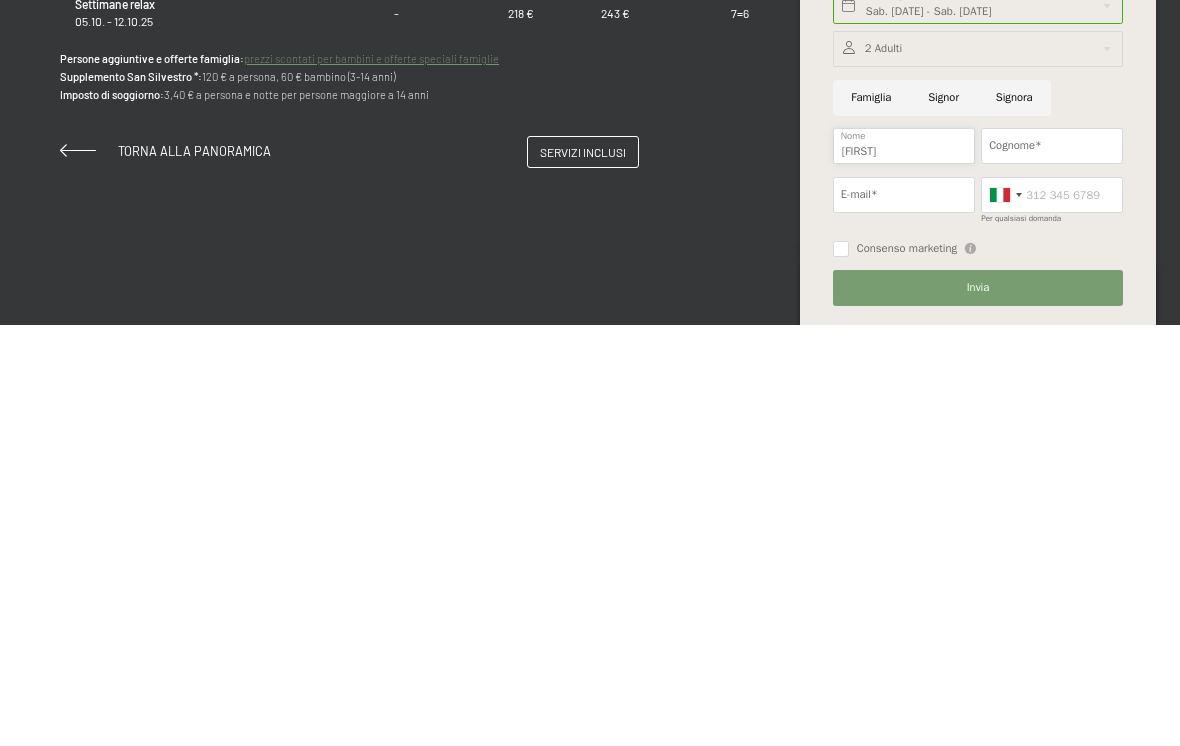 type on "Pietro" 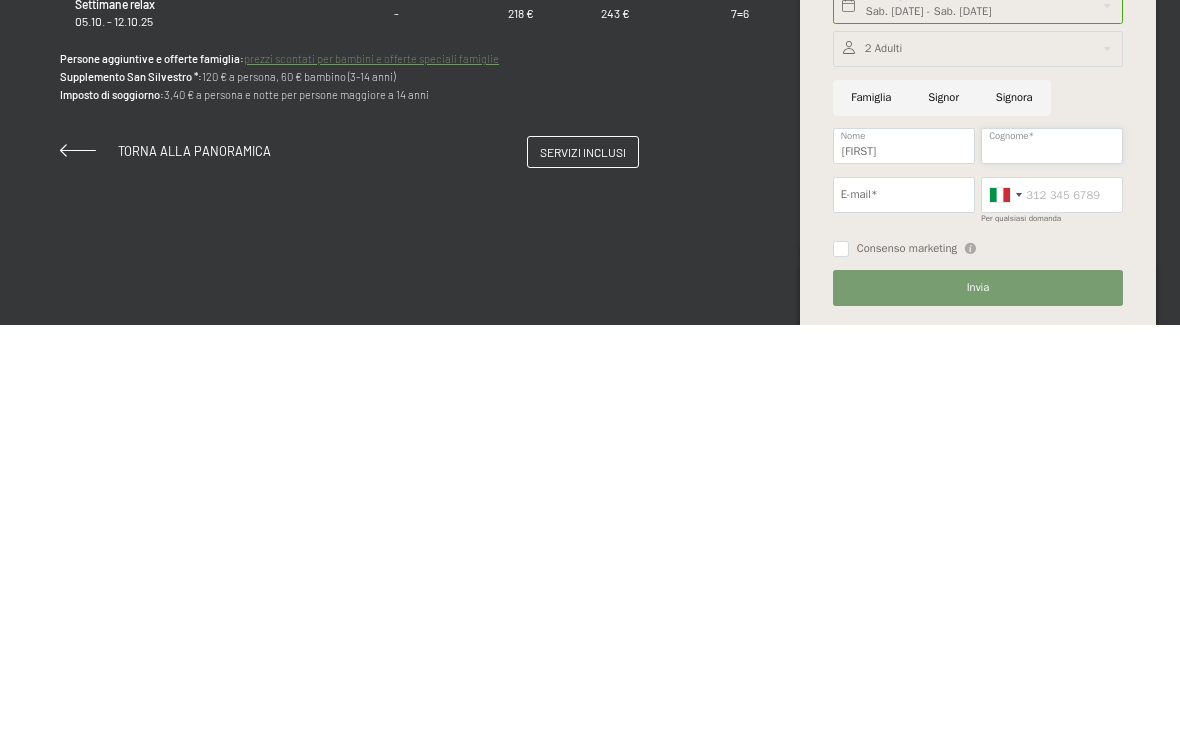 click on "Cognome*" at bounding box center (1052, 567) 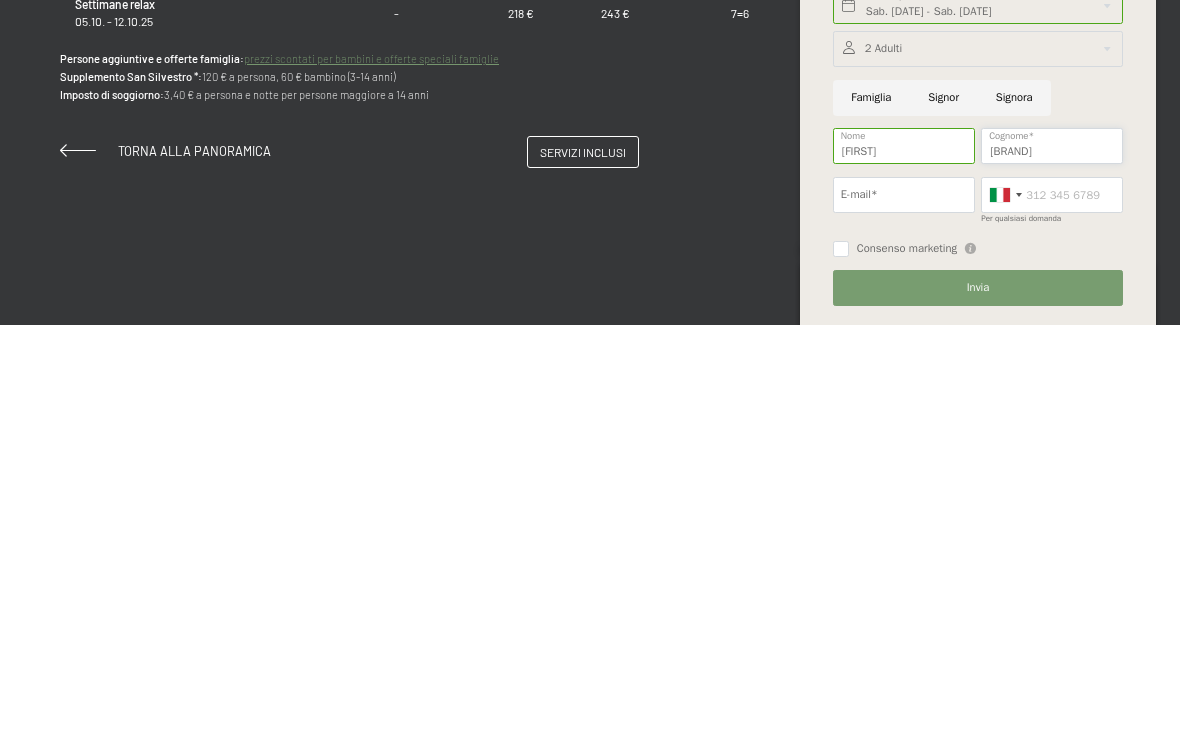 type on "Ielpo" 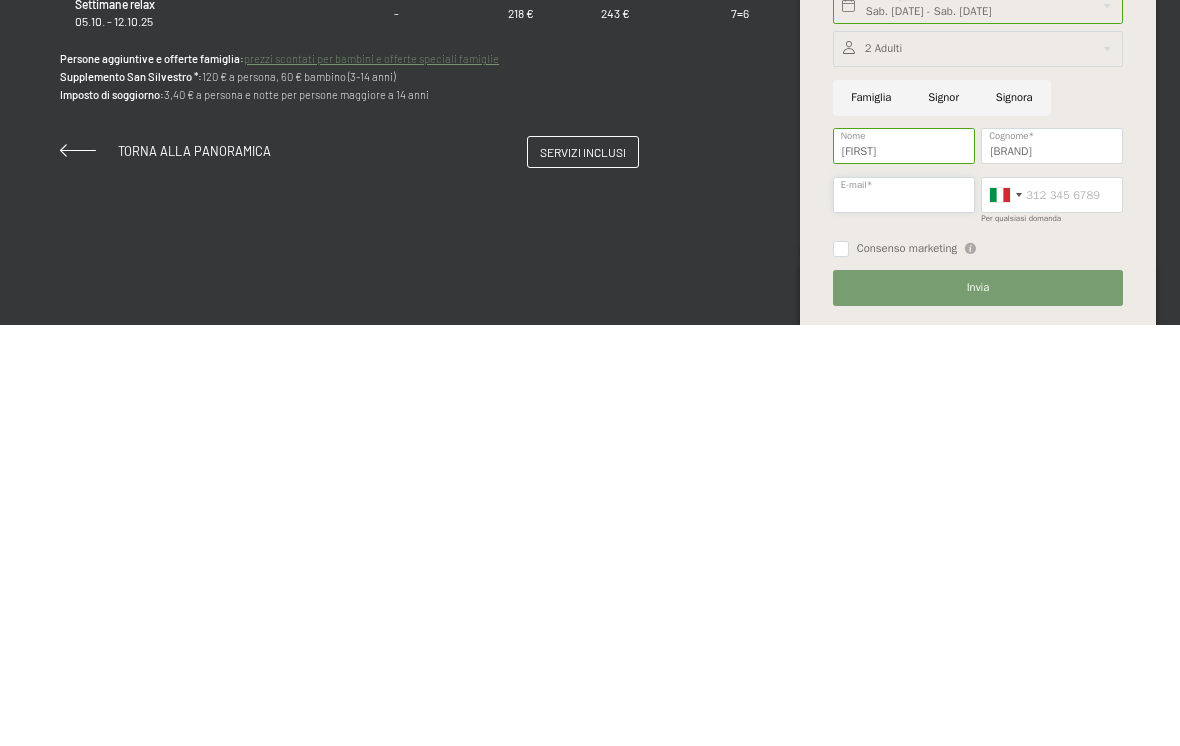 click on "E-mail*" at bounding box center (904, 616) 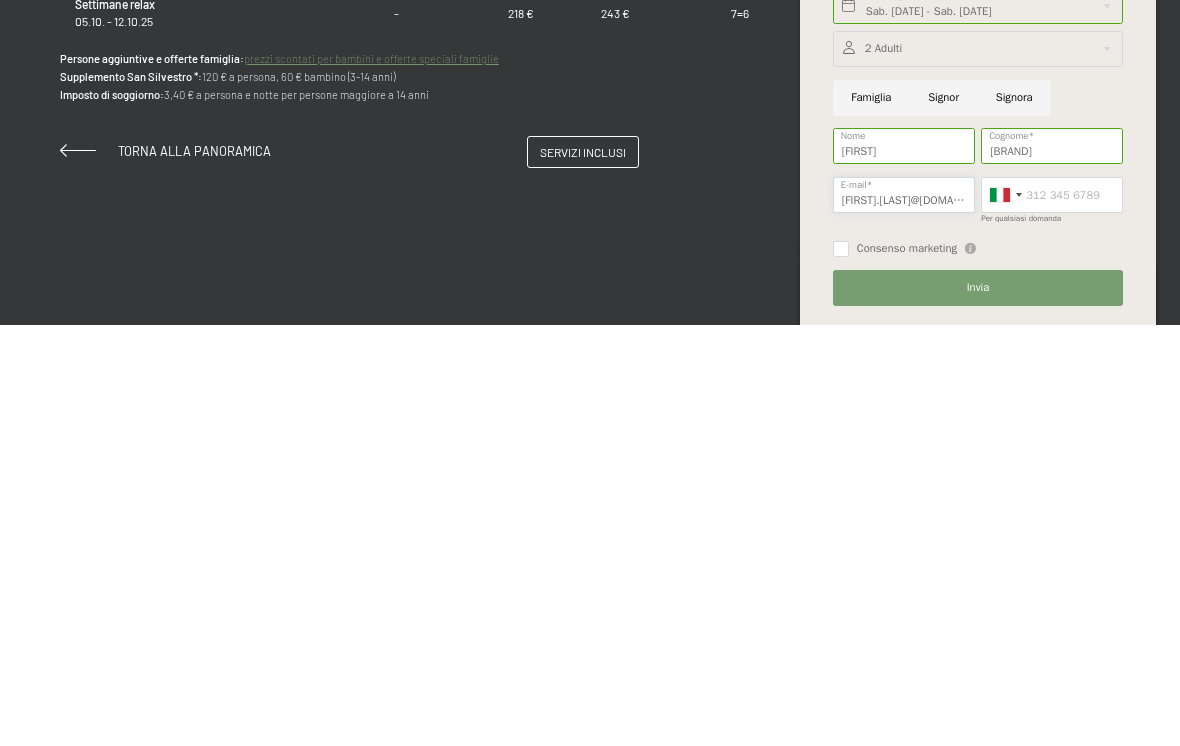 type on "Pietro.ielpo@libero.it" 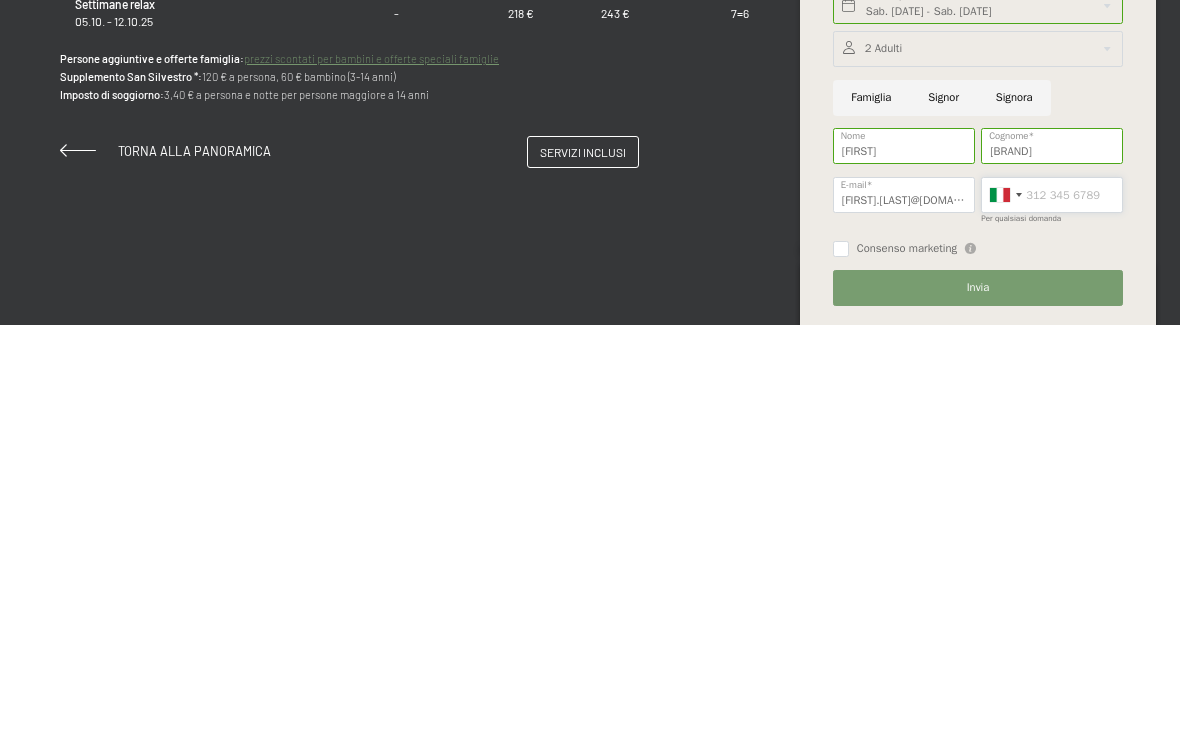 click on "Per qualsiasi domanda" at bounding box center (1052, 616) 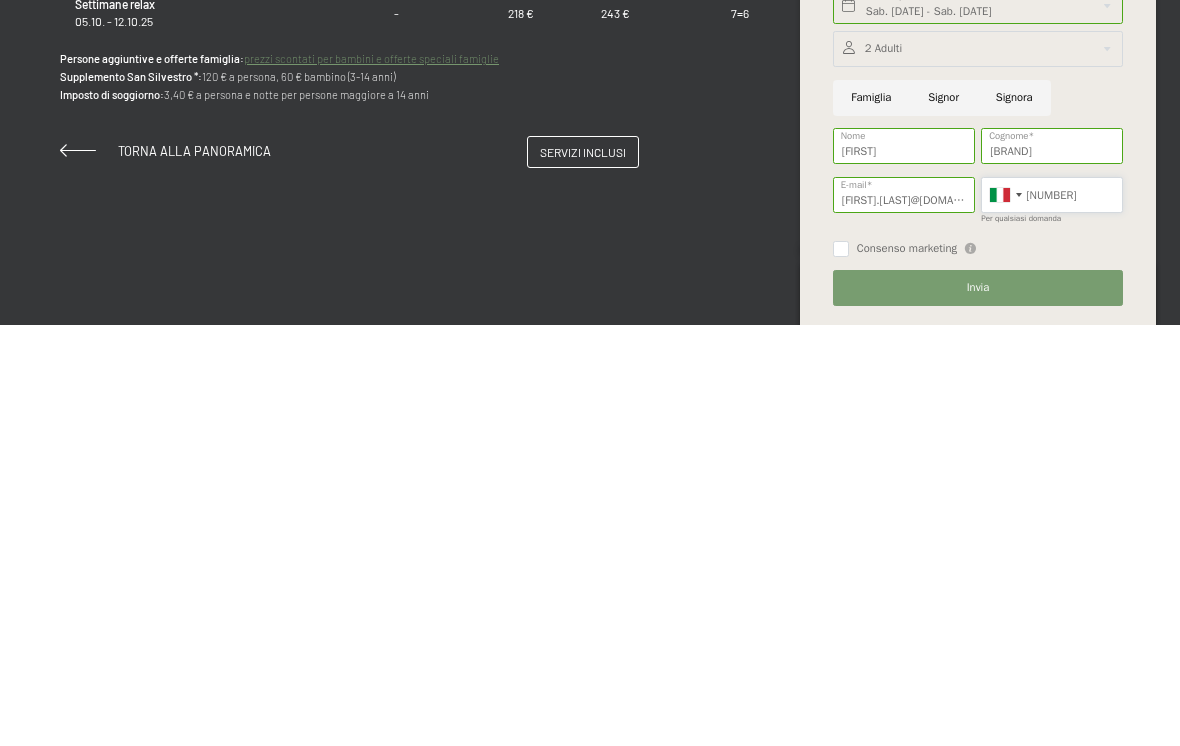 type on "3662742747" 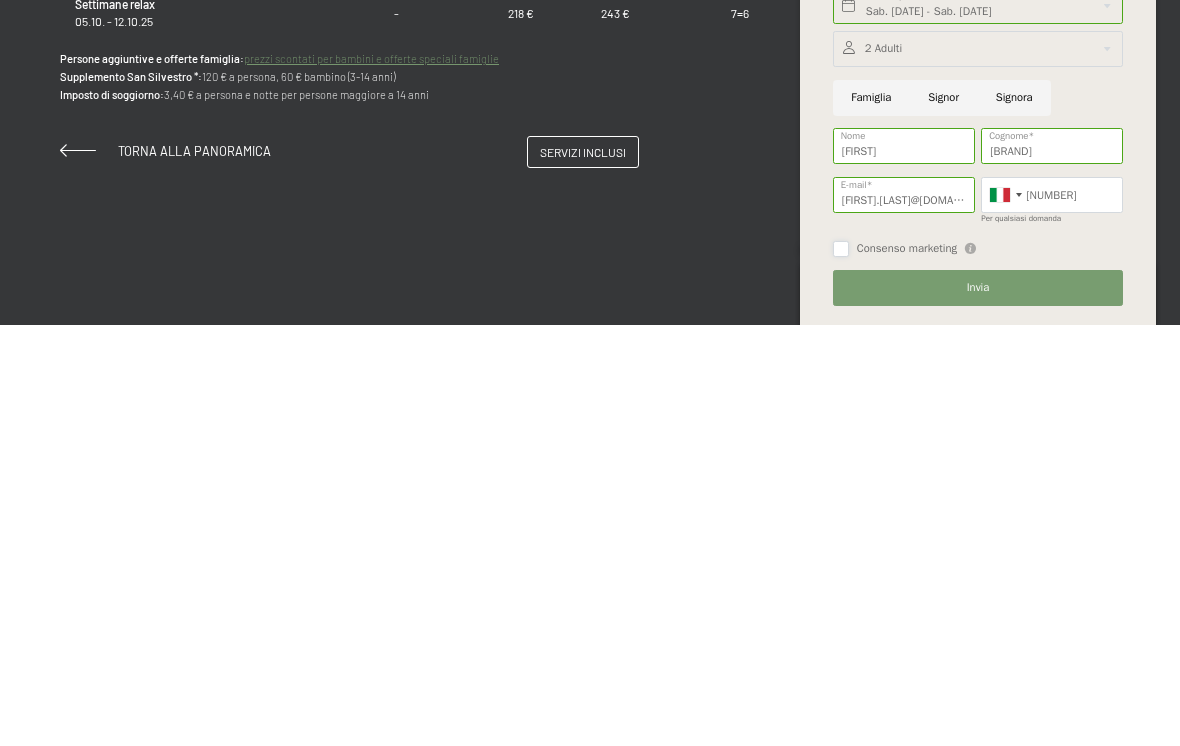 click on "Consenso marketing" at bounding box center [841, 670] 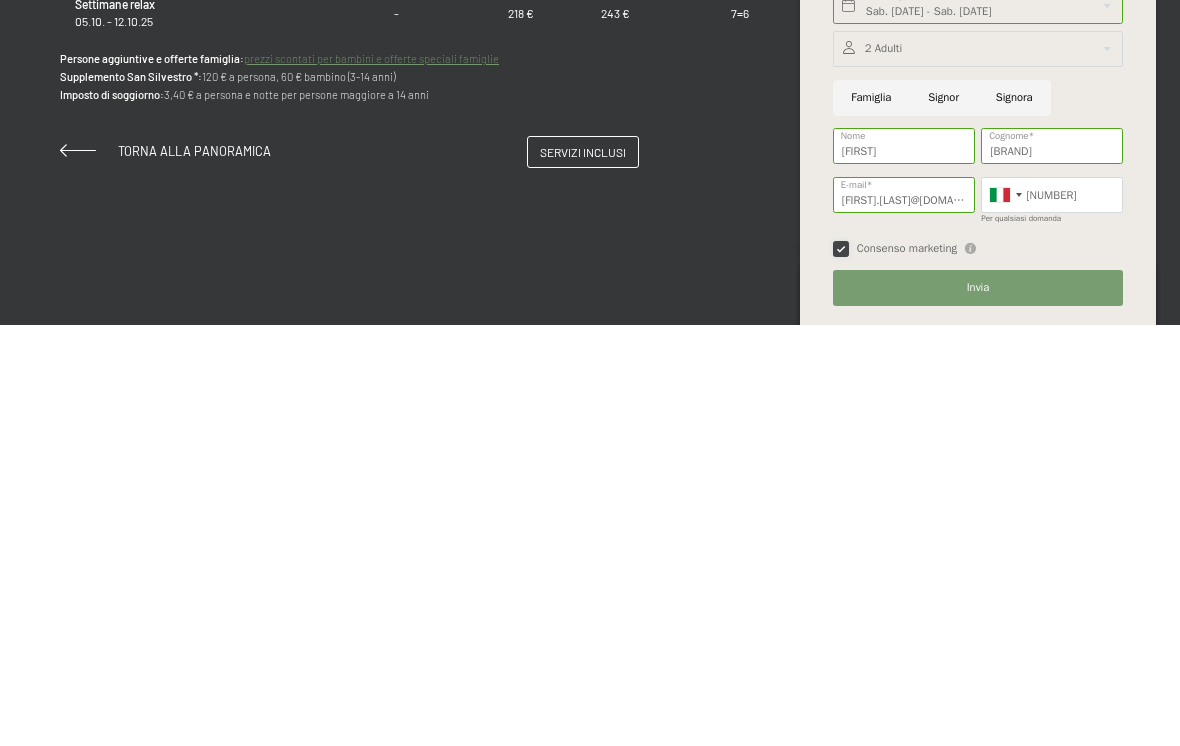 checkbox on "true" 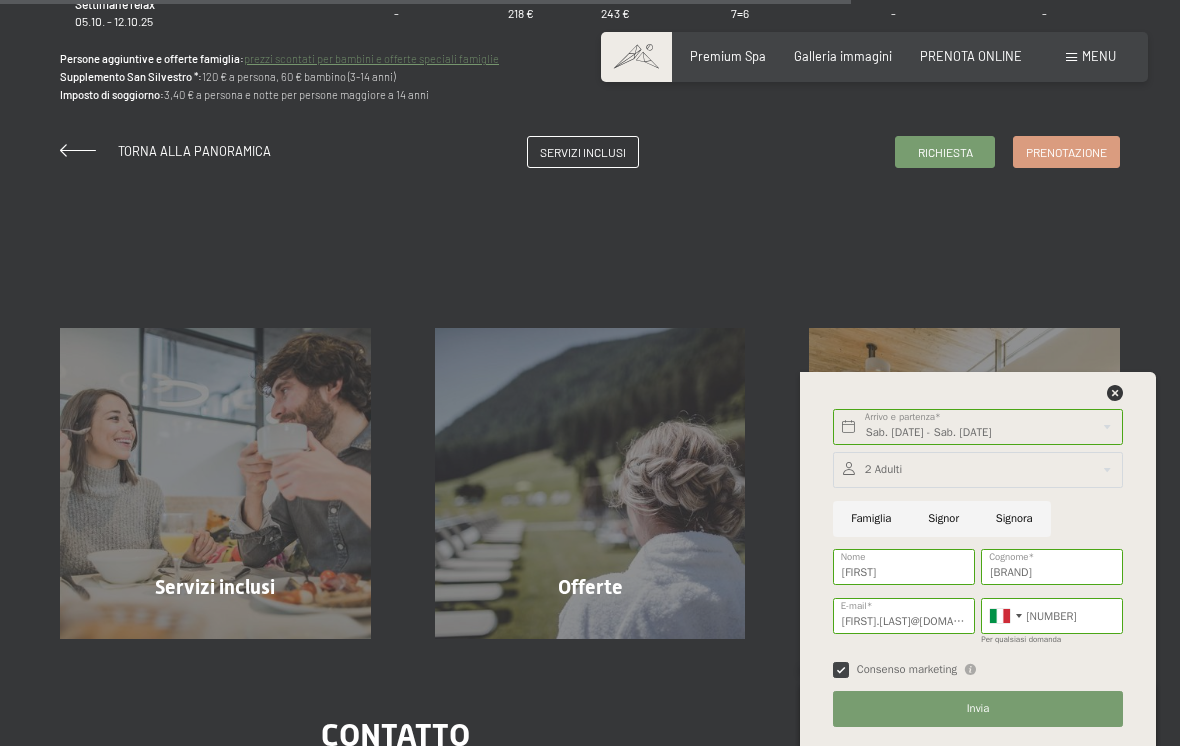 click on "Invia" at bounding box center [978, 709] 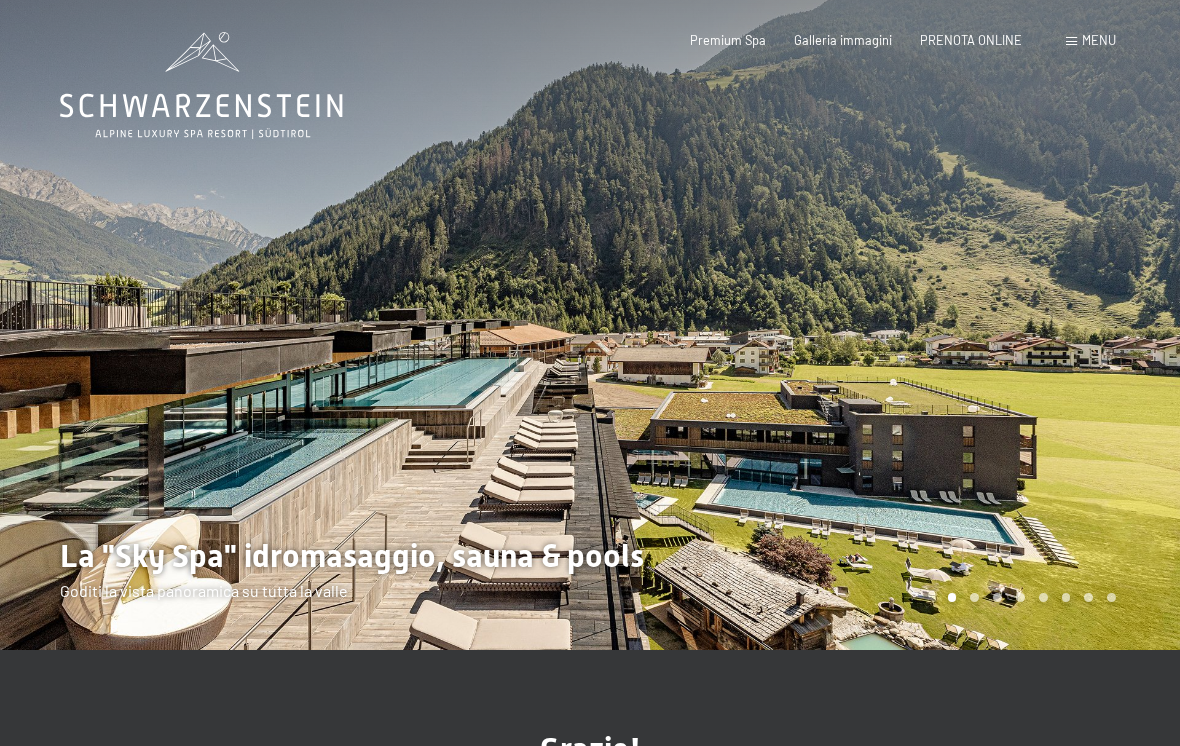 scroll, scrollTop: 0, scrollLeft: 0, axis: both 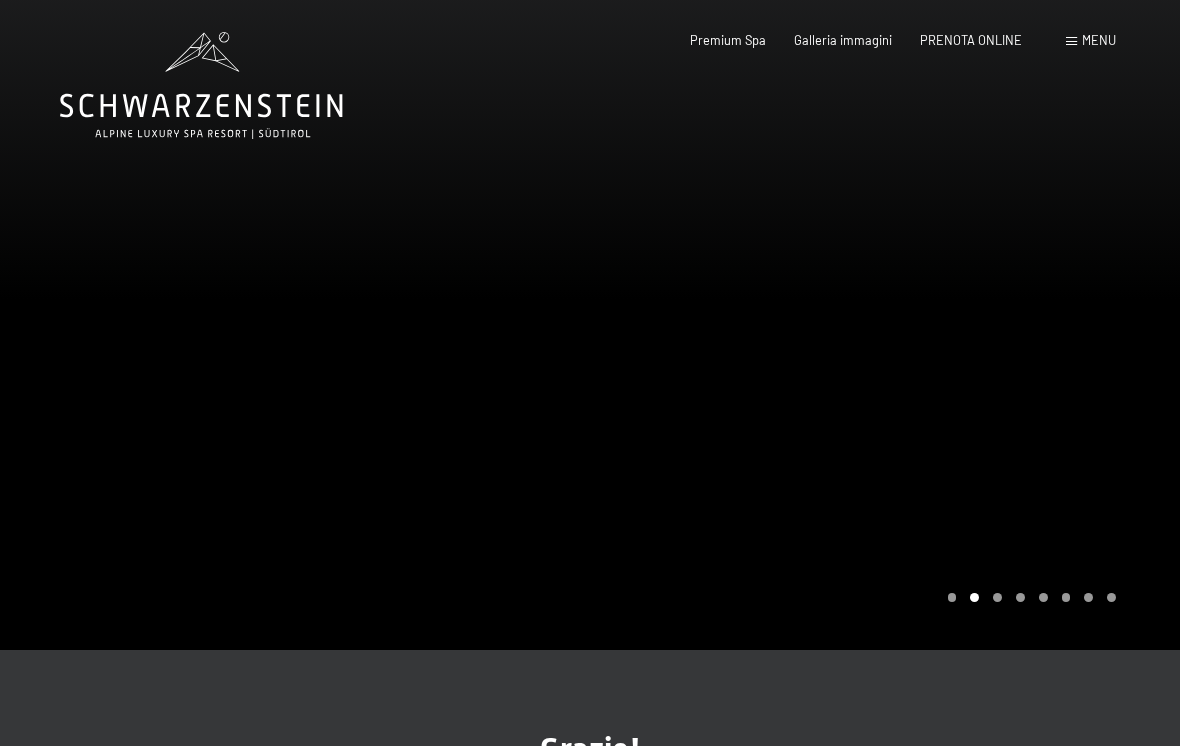 click on "PRENOTA ONLINE" at bounding box center (971, 40) 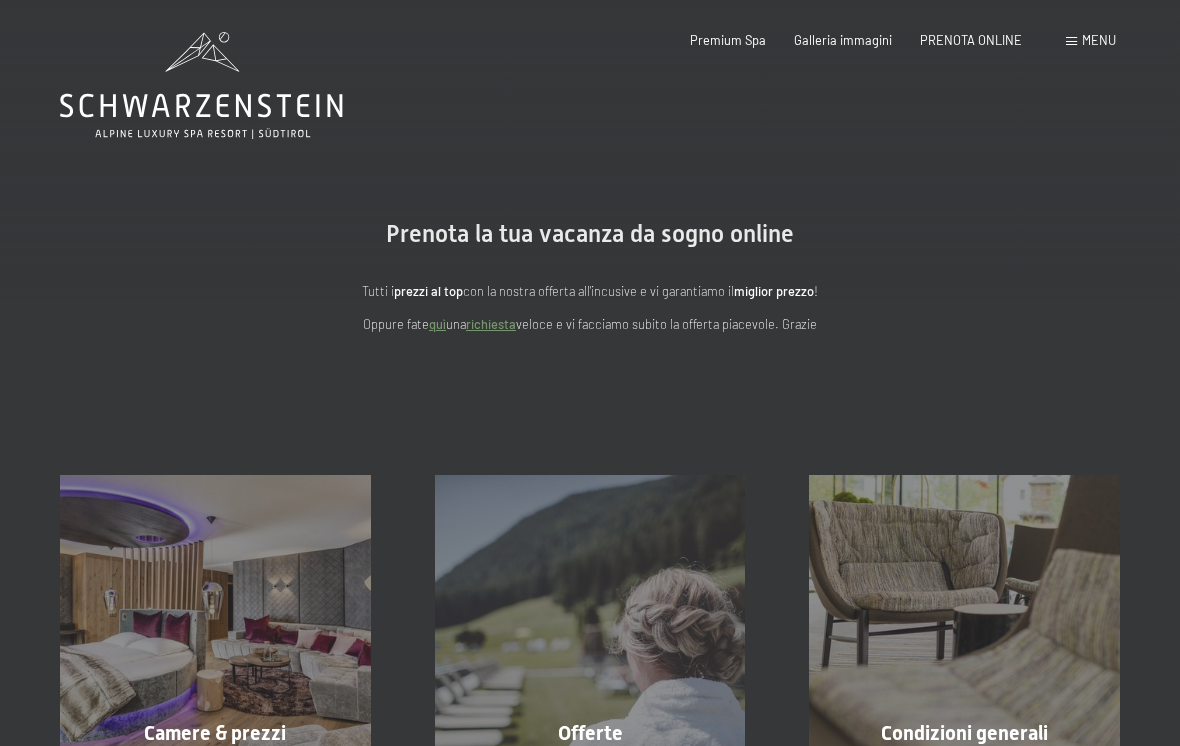 scroll, scrollTop: 0, scrollLeft: 0, axis: both 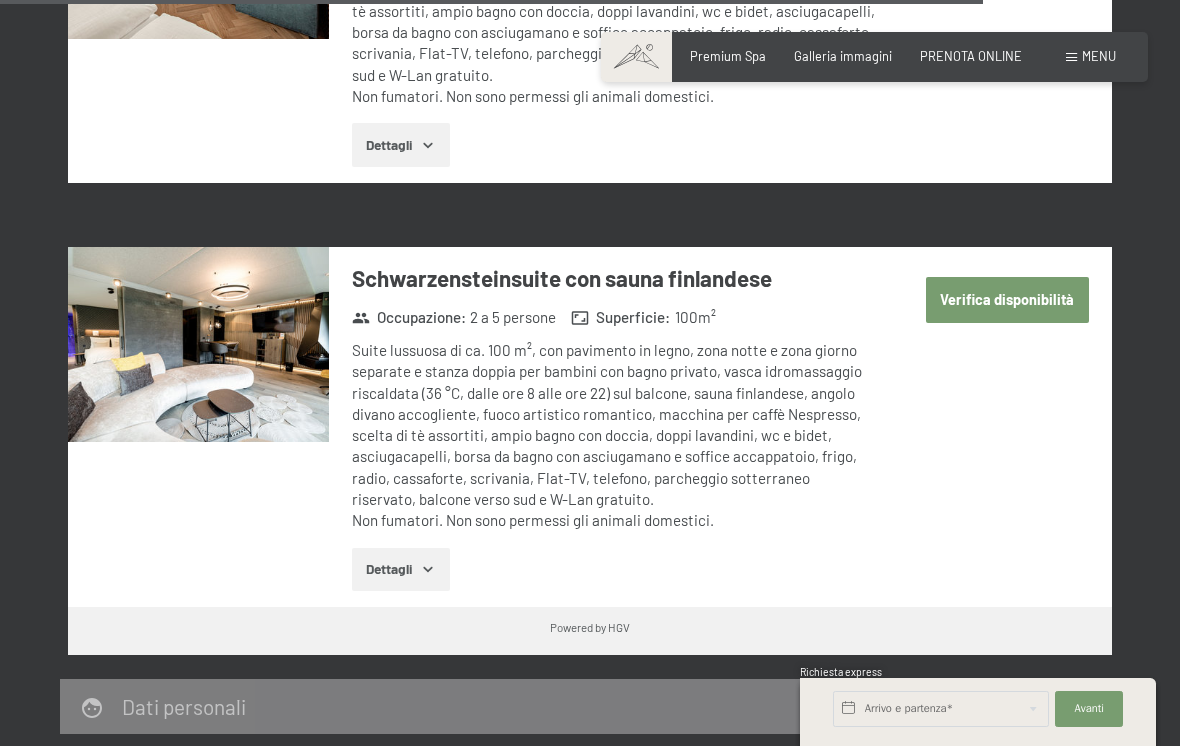 click on "Dettagli" at bounding box center [400, 570] 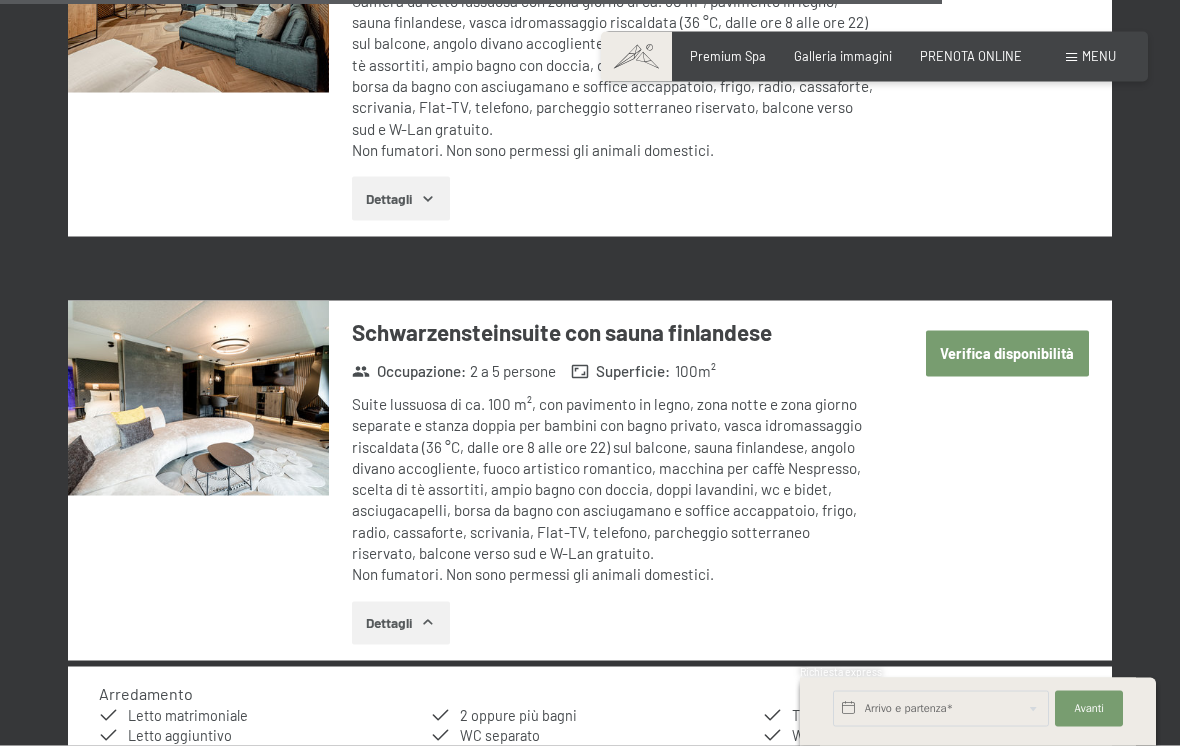 click at bounding box center [198, 399] 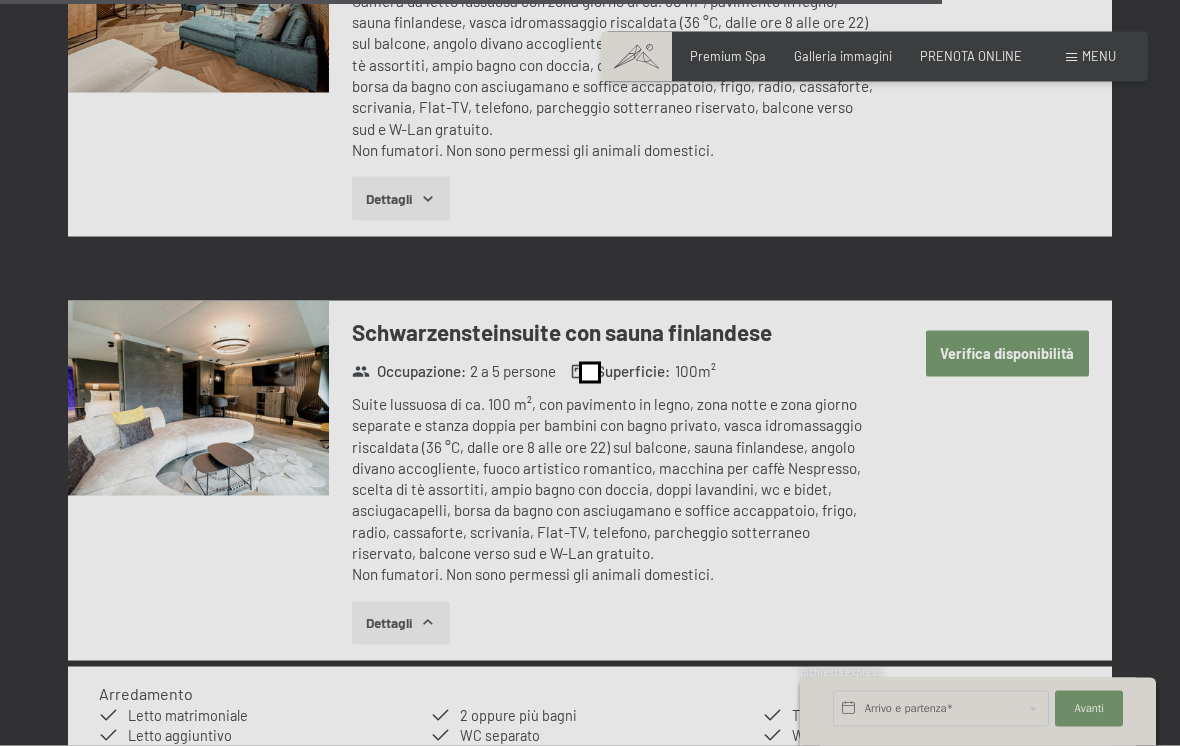 scroll, scrollTop: 5646, scrollLeft: 0, axis: vertical 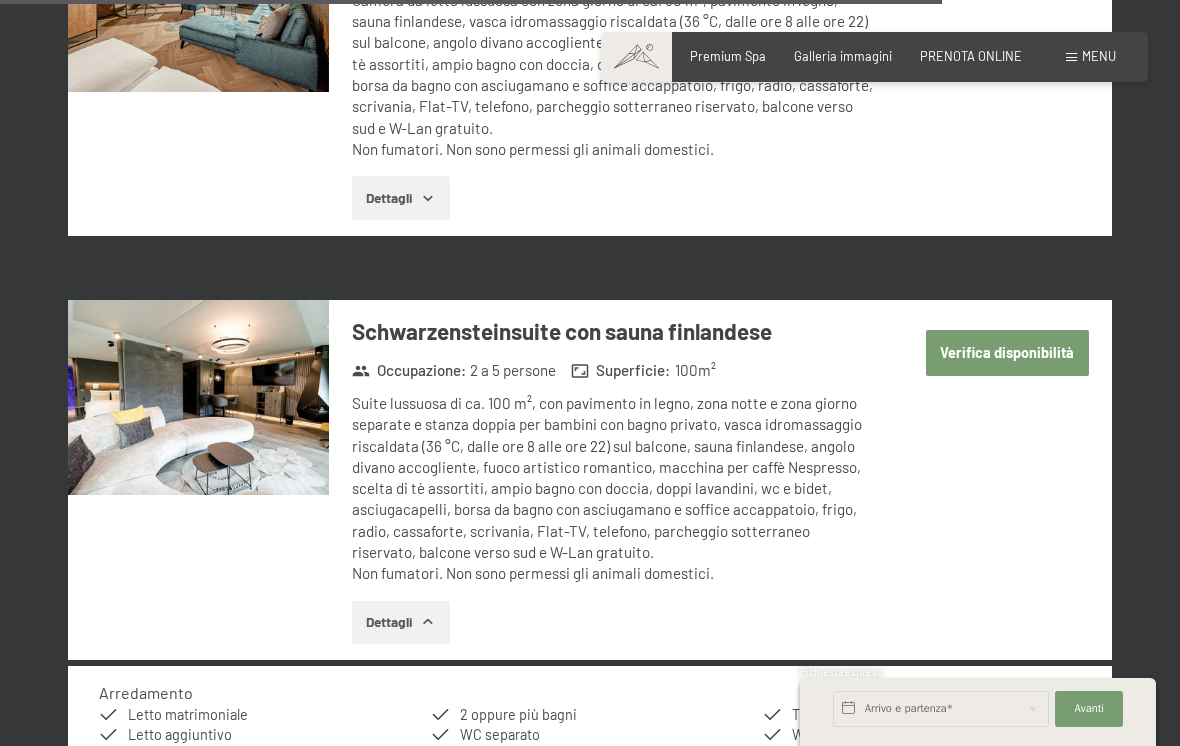click on "Date soggiorno Occupazione 2 adulti  Adulti 1 2 3 4 Bambini 0 1 2 3   Aggiungi camera   Mese/anno agosto [YEAR] settembre [YEAR] ottobre [YEAR] novembre [YEAR] dicembre [YEAR] gennaio [YEAR] febbraio [YEAR] marzo [YEAR] aprile [YEAR] maggio [YEAR] giugno [YEAR] luglio [YEAR] agosto [YEAR] settembre [YEAR] ottobre [YEAR] novembre [YEAR] dicembre [YEAR] gennaio [YEAR] febbraio [YEAR] marzo [YEAR] aprile [YEAR] maggio [YEAR] giugno [YEAR] luglio [YEAR] agosto [YEAR] settembre [YEAR] lun mar mer gio ven sab dom 1 2 3 4 5 6 7 8 9 10 11 12 13 14 15 16 17 18 19 20 21 22 23 24 25 26 27 28 29 30 31 Mese/anno settembre [YEAR] ottobre [YEAR] novembre [YEAR] dicembre [YEAR] gennaio [YEAR] febbraio [YEAR] marzo [YEAR] aprile [YEAR] maggio [YEAR] giugno [YEAR] luglio [YEAR] agosto [YEAR] settembre [YEAR] ottobre [YEAR] novembre [YEAR] dicembre [YEAR] gennaio [YEAR] febbraio [YEAR] marzo [YEAR] aprile [YEAR] maggio [YEAR] giugno [YEAR] luglio [YEAR] agosto [YEAR] settembre [YEAR] lun mar mer gio ven sab dom 1 2 3 4 5 6 7 8 9 10 11 12 13 14 15 16 17 18 19 20 21 22 23 24 25 26 27 28 29 30 arrivo/check-in possibile selezione   2 adulti  :" at bounding box center [590, -2092] 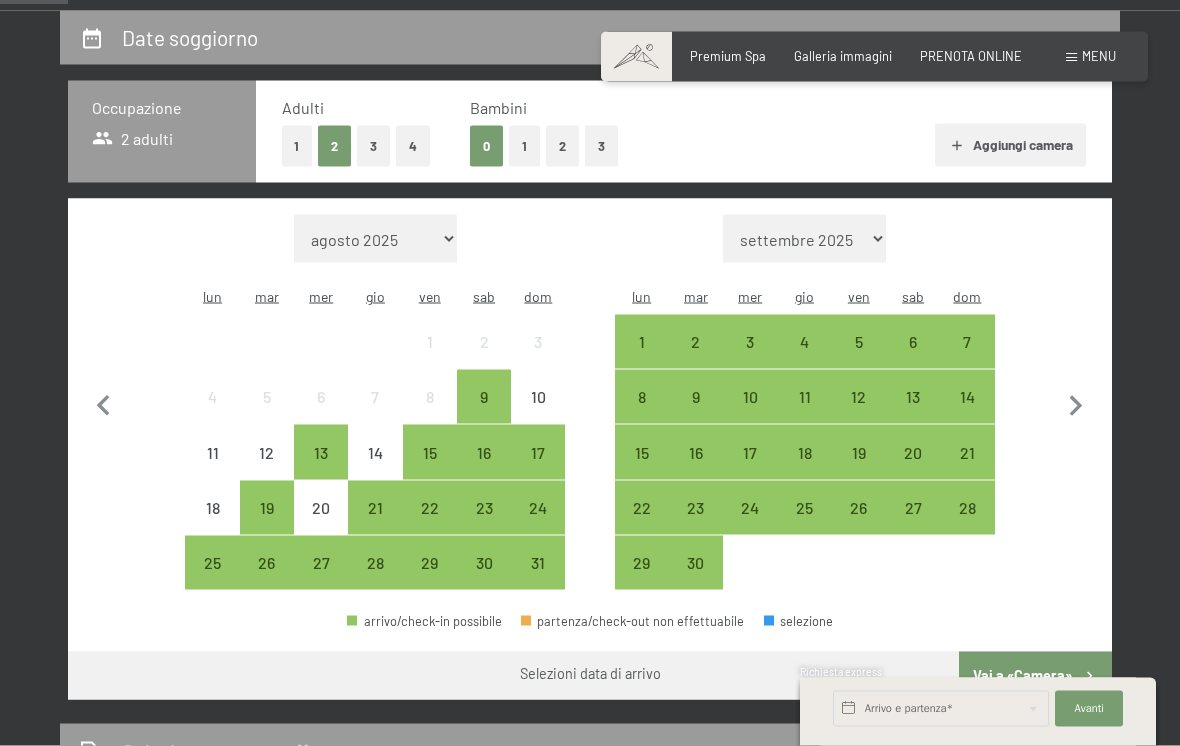 scroll, scrollTop: 375, scrollLeft: 0, axis: vertical 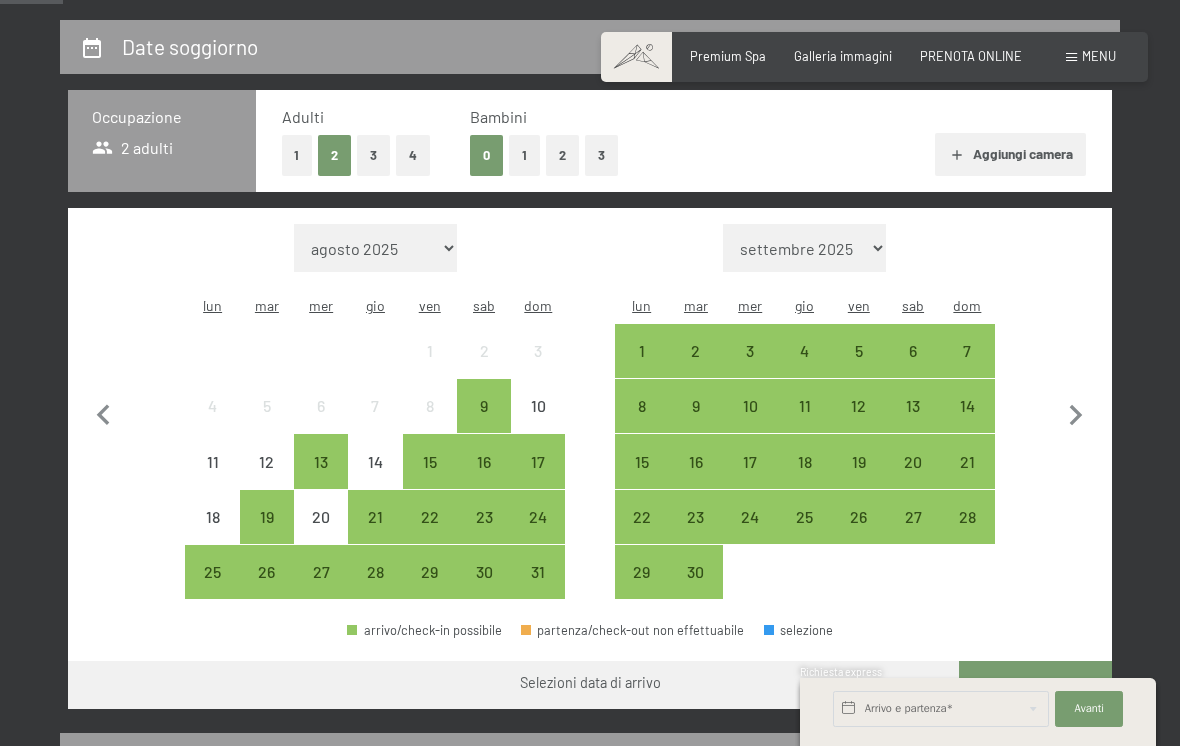 click 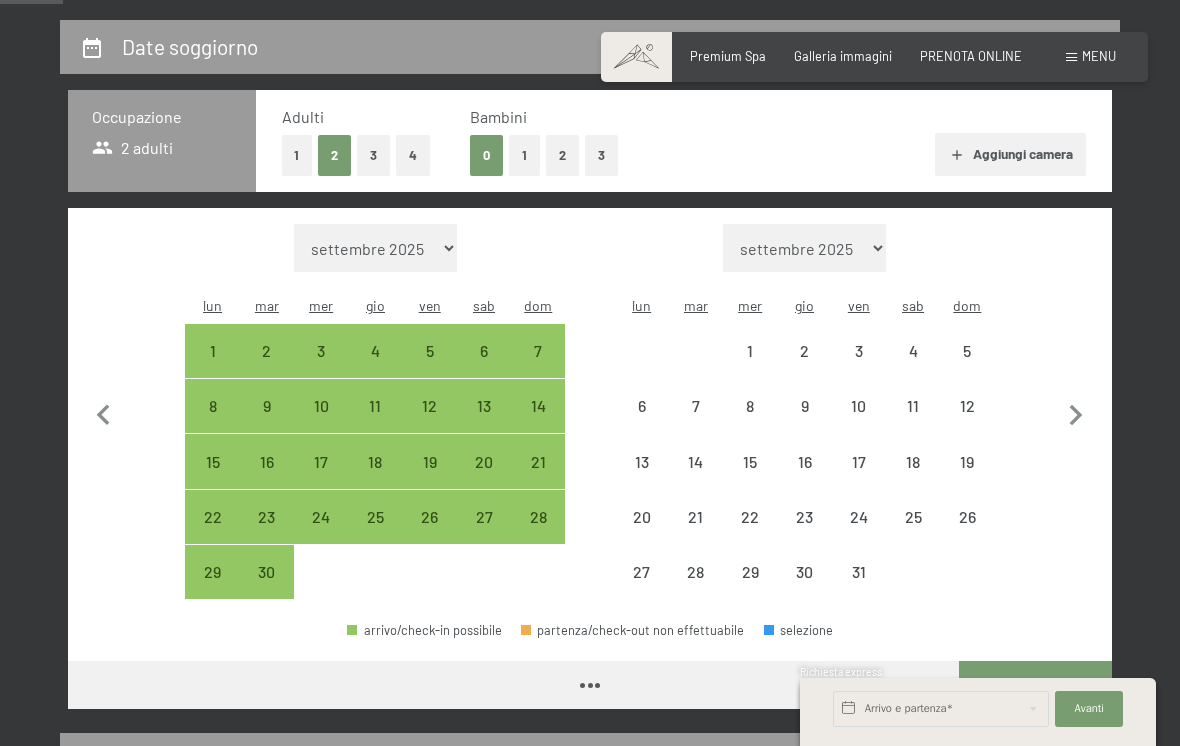 click 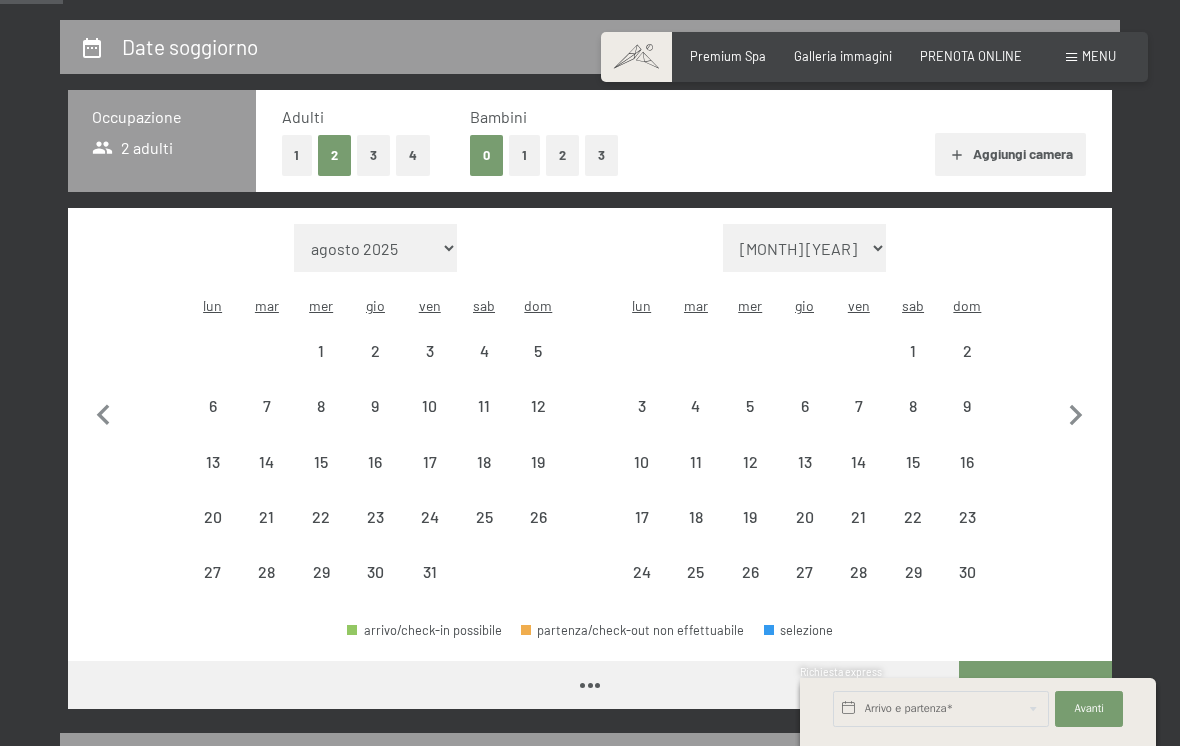 select on "[DATE]" 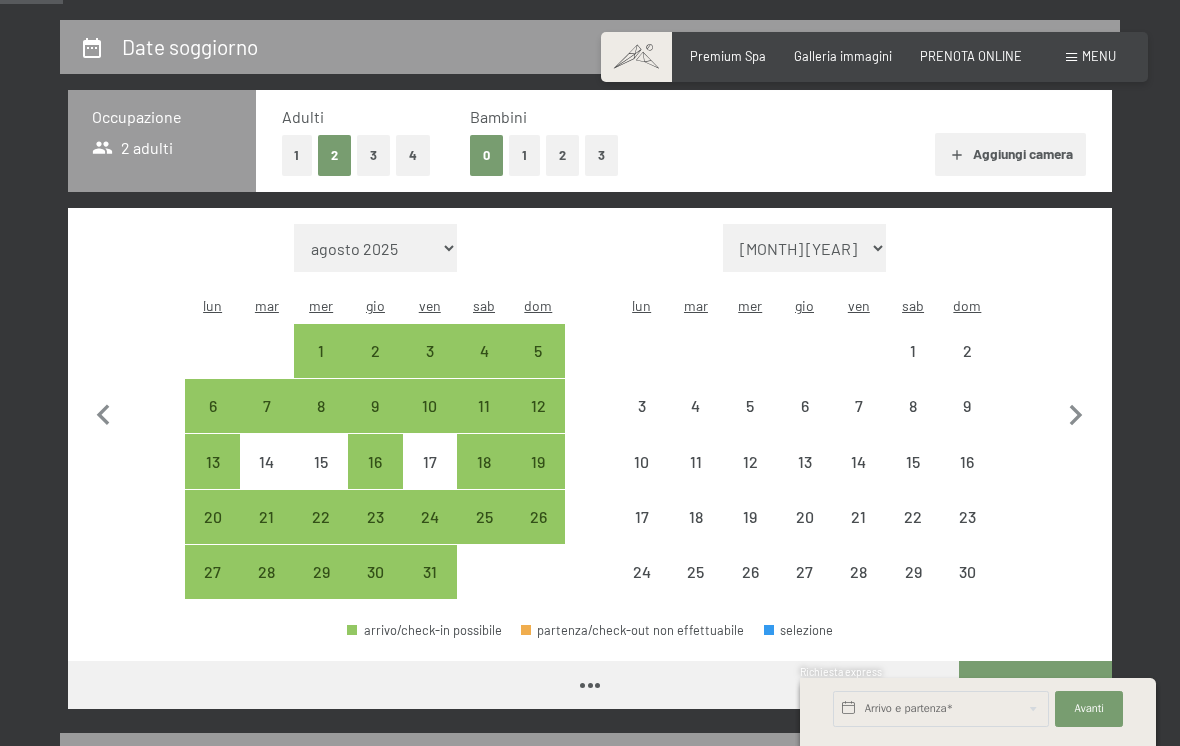 click 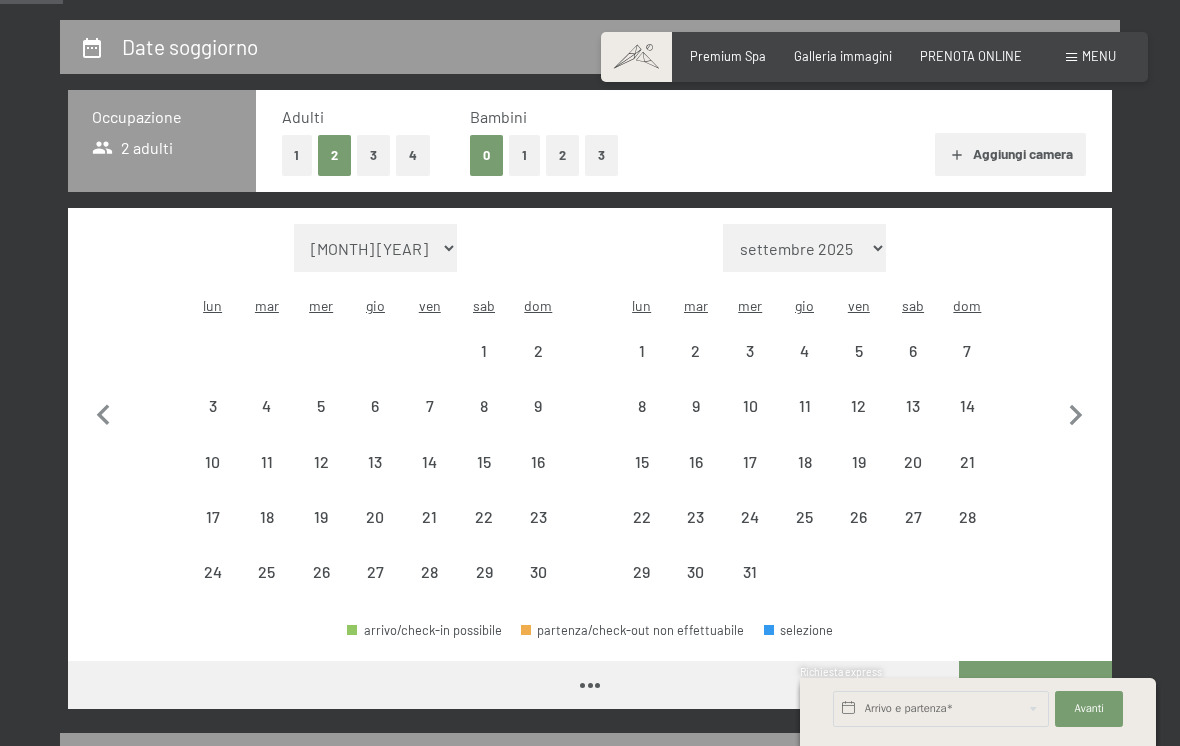 select on "2025-11-01" 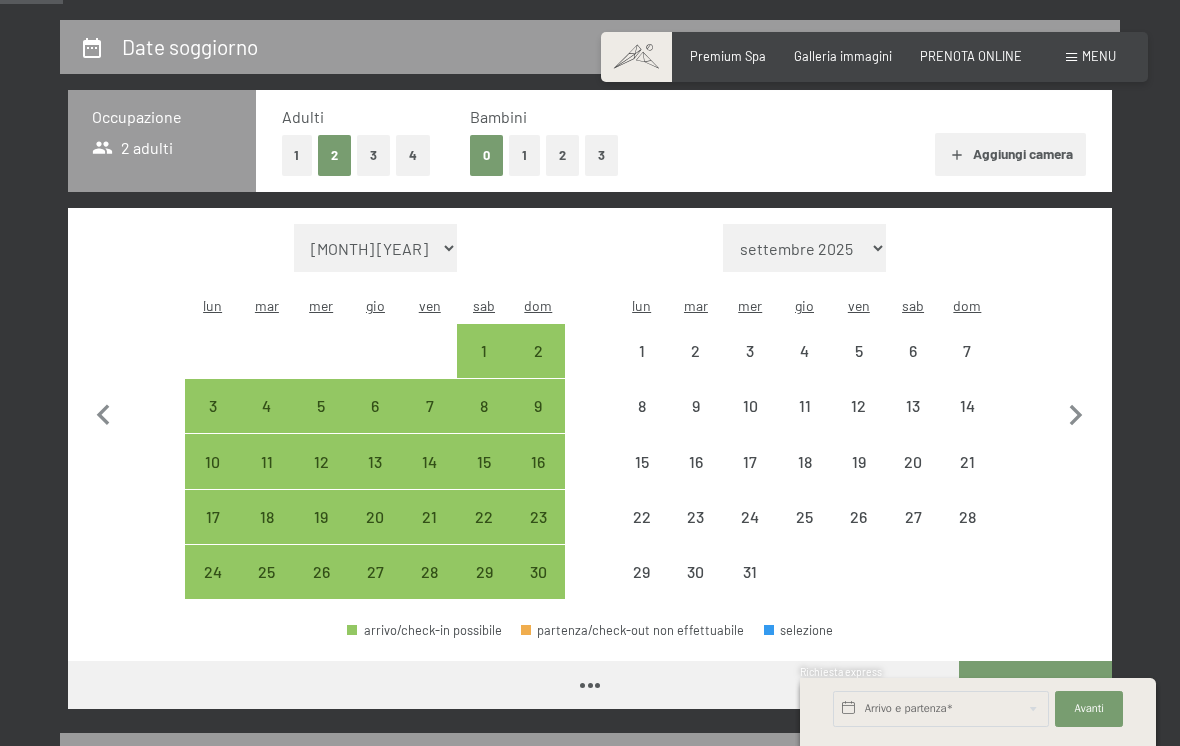 click on "6" at bounding box center (913, 368) 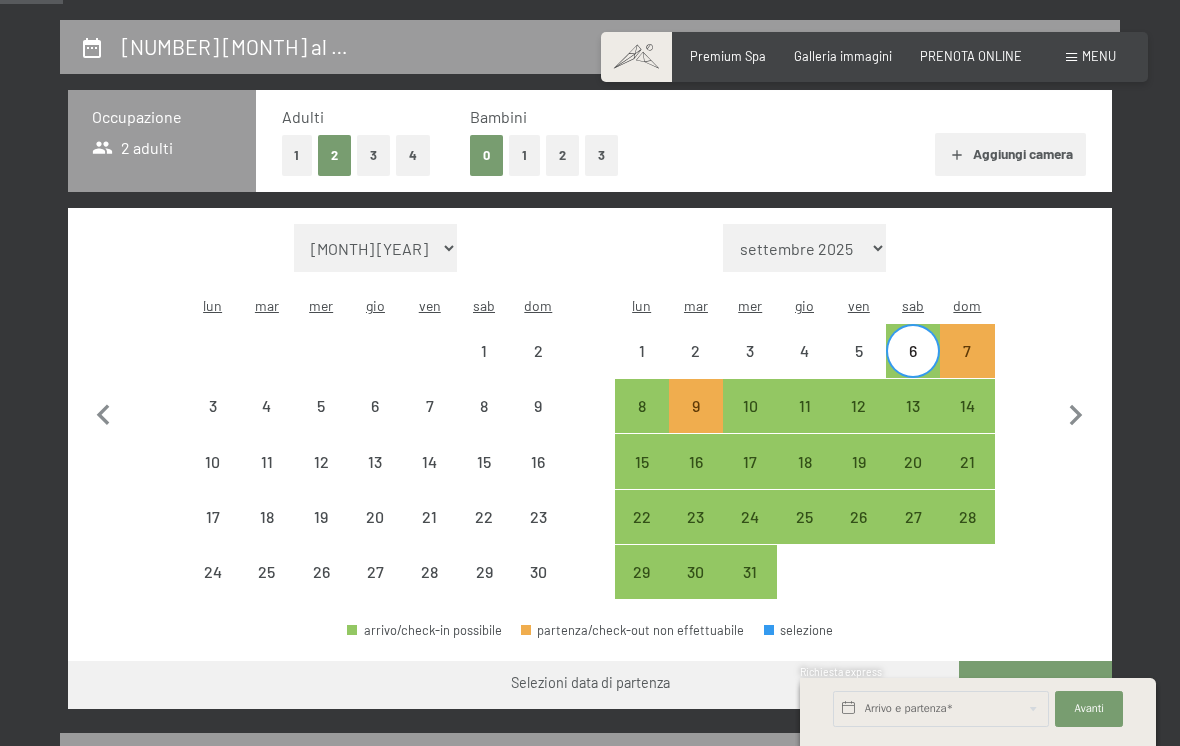 click on "13" at bounding box center [913, 423] 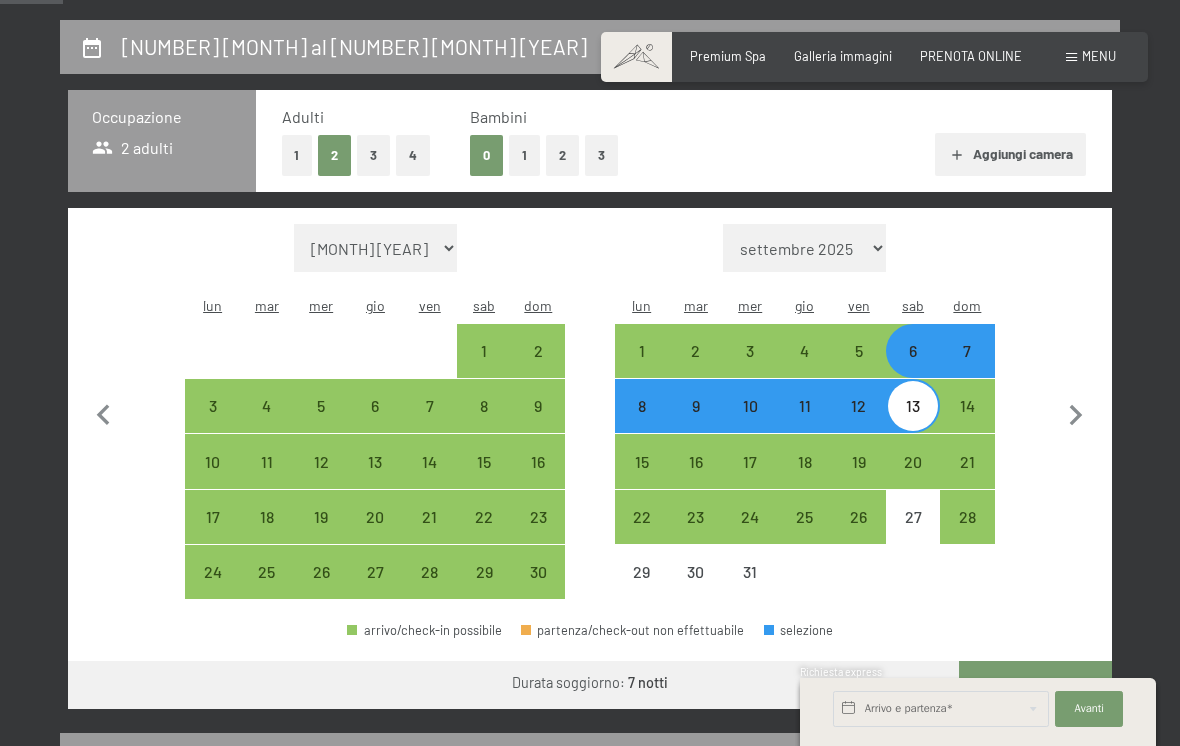 click on "Vai a «Camera»" at bounding box center (1035, 685) 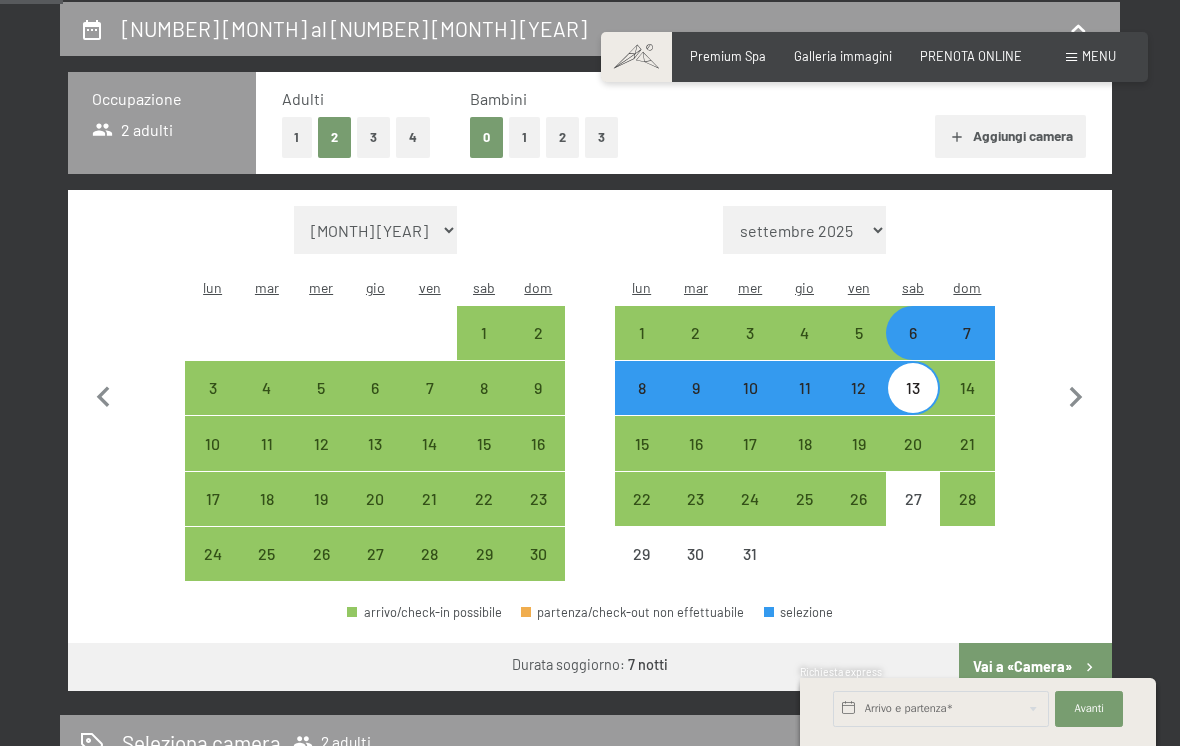 select on "2025-11-01" 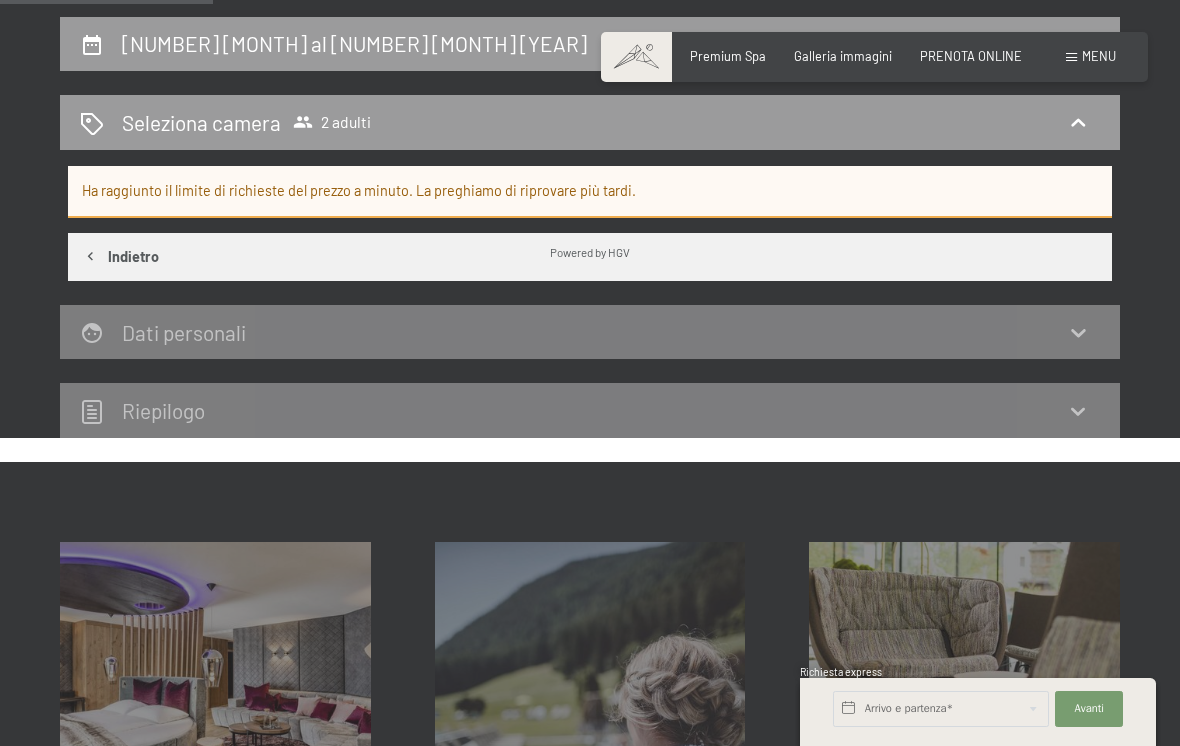 scroll, scrollTop: 399, scrollLeft: 0, axis: vertical 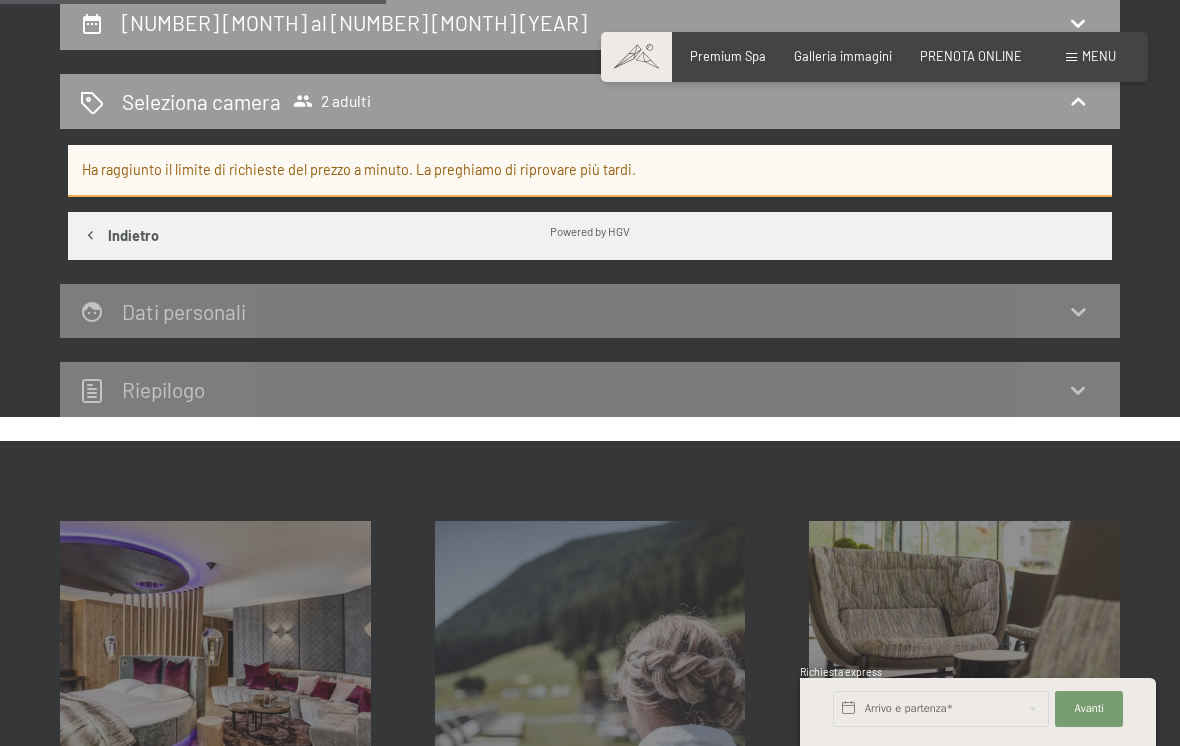 click 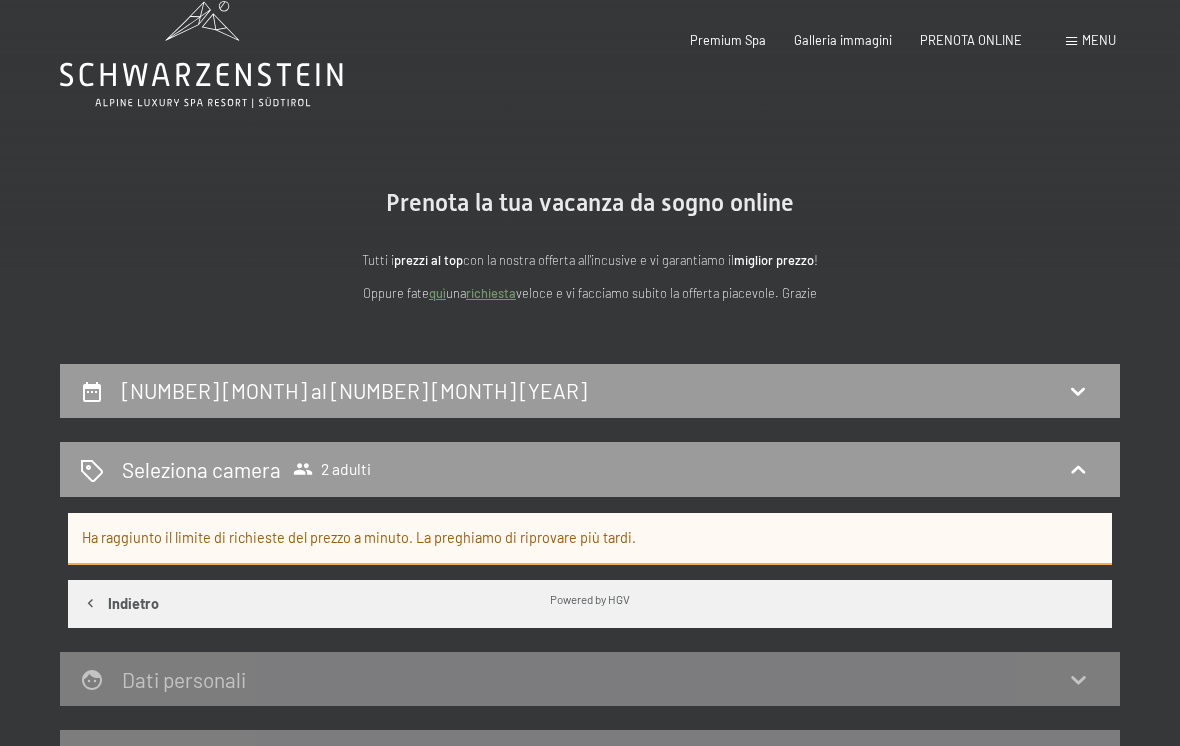scroll, scrollTop: 0, scrollLeft: 0, axis: both 